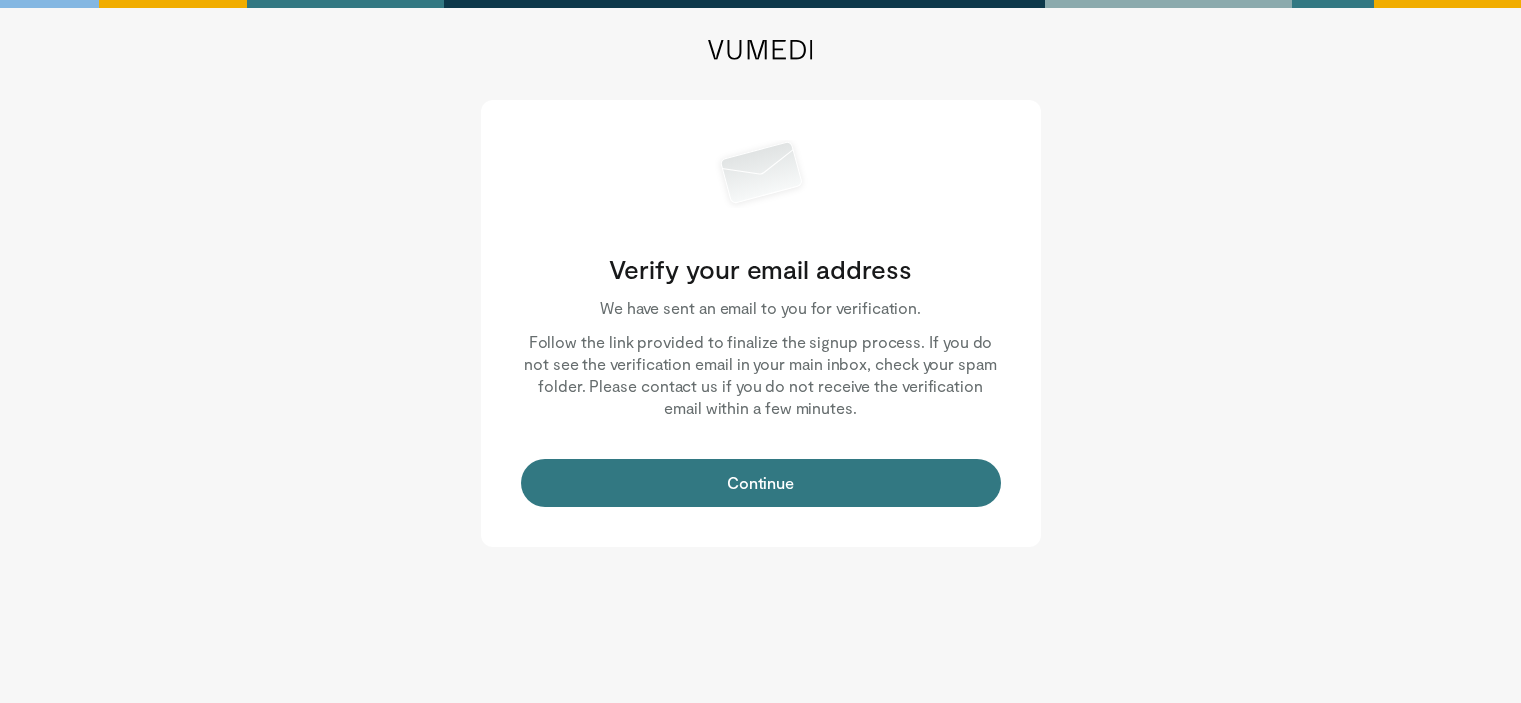 scroll, scrollTop: 0, scrollLeft: 0, axis: both 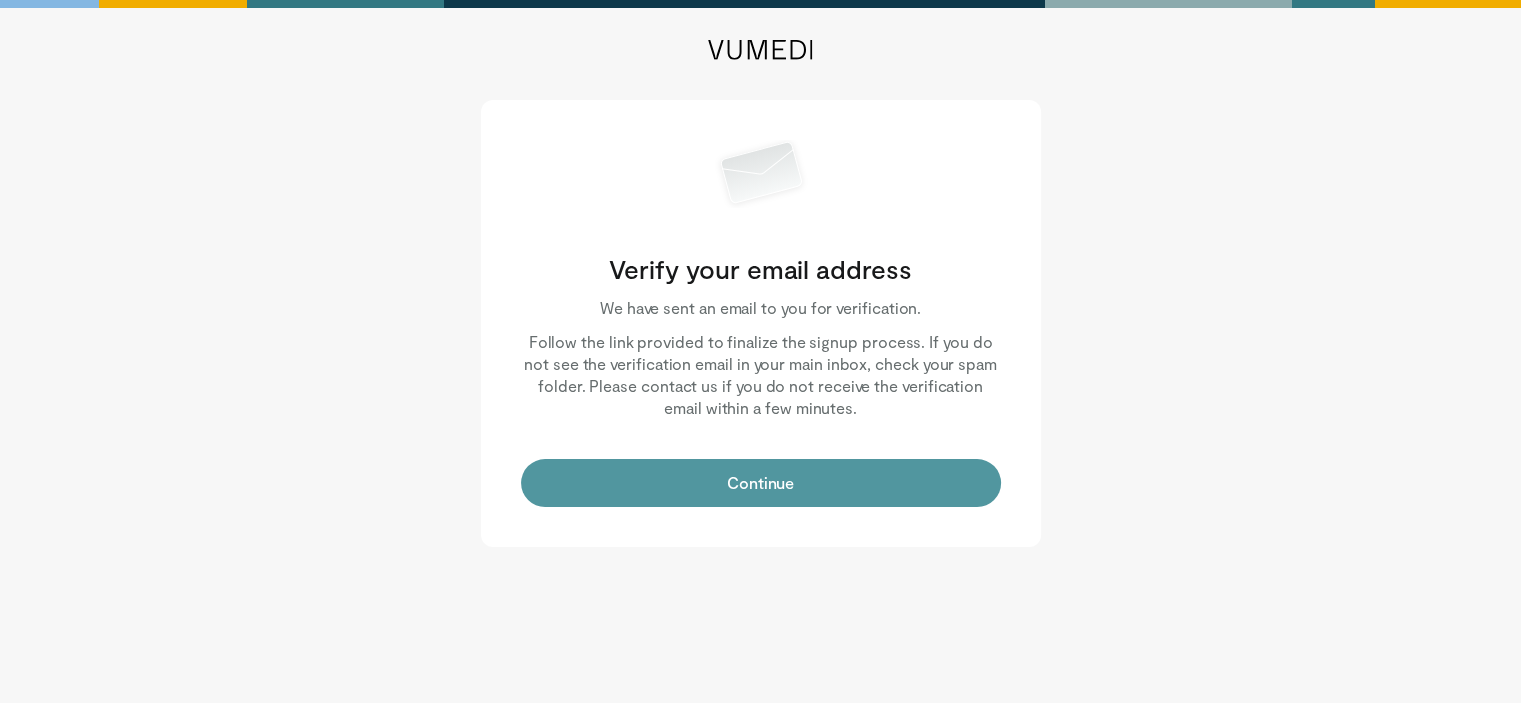 click on "Continue" at bounding box center [761, 483] 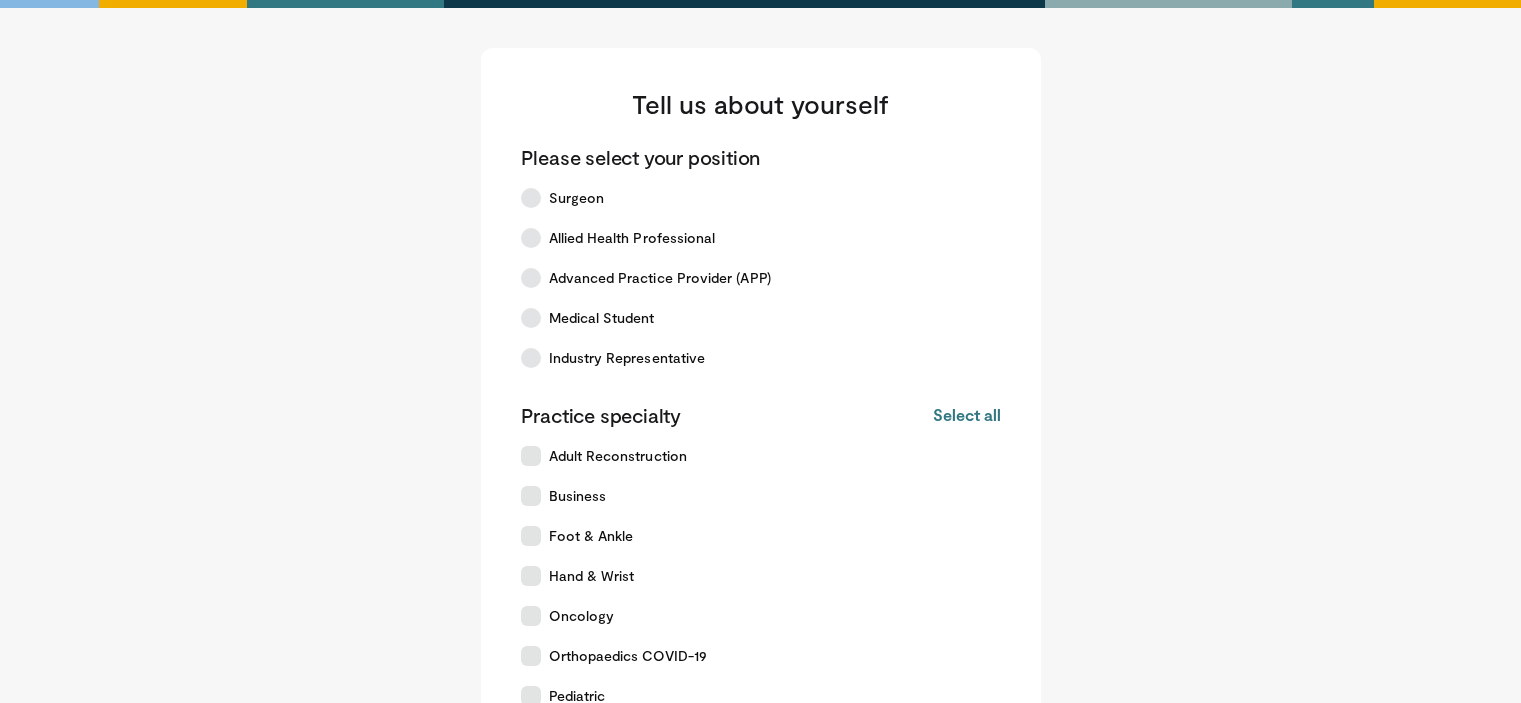 scroll, scrollTop: 0, scrollLeft: 0, axis: both 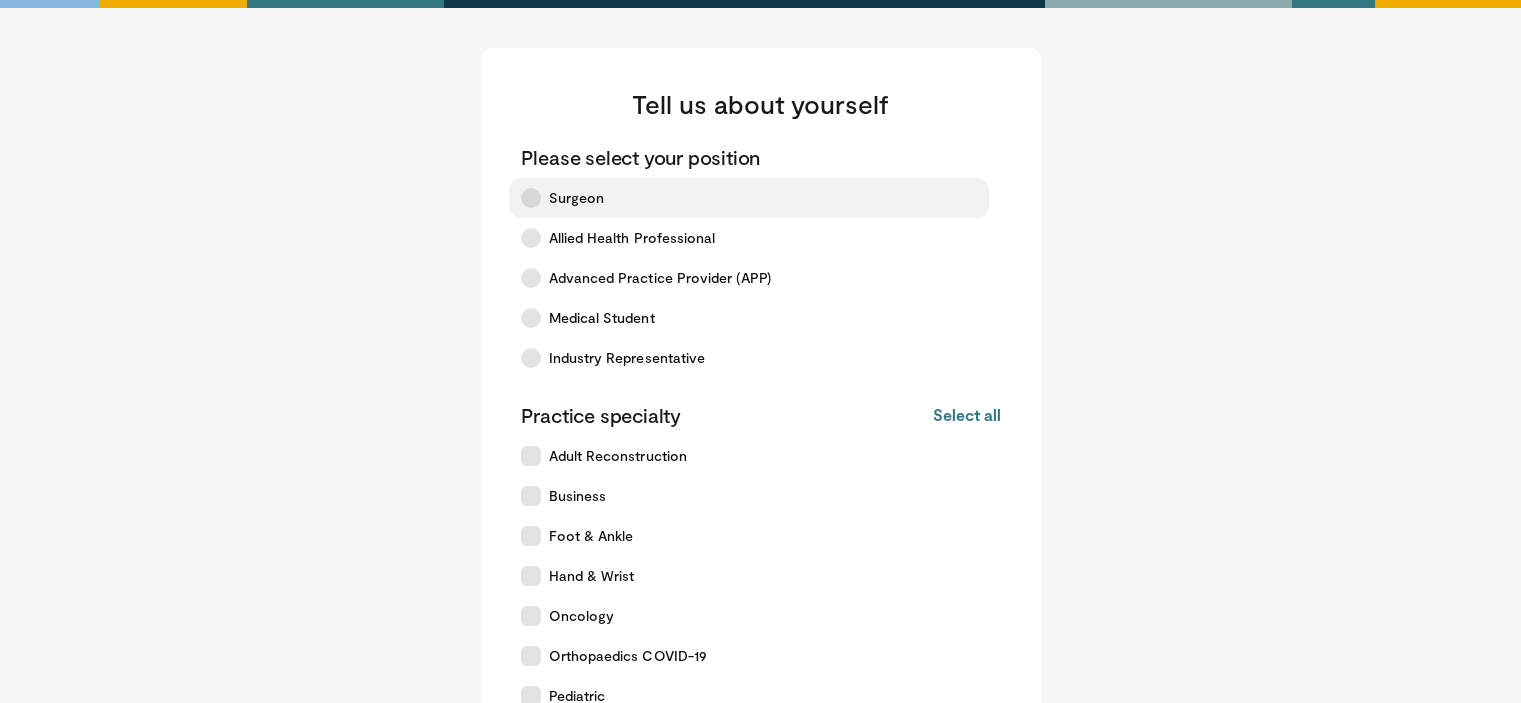 click at bounding box center (531, 198) 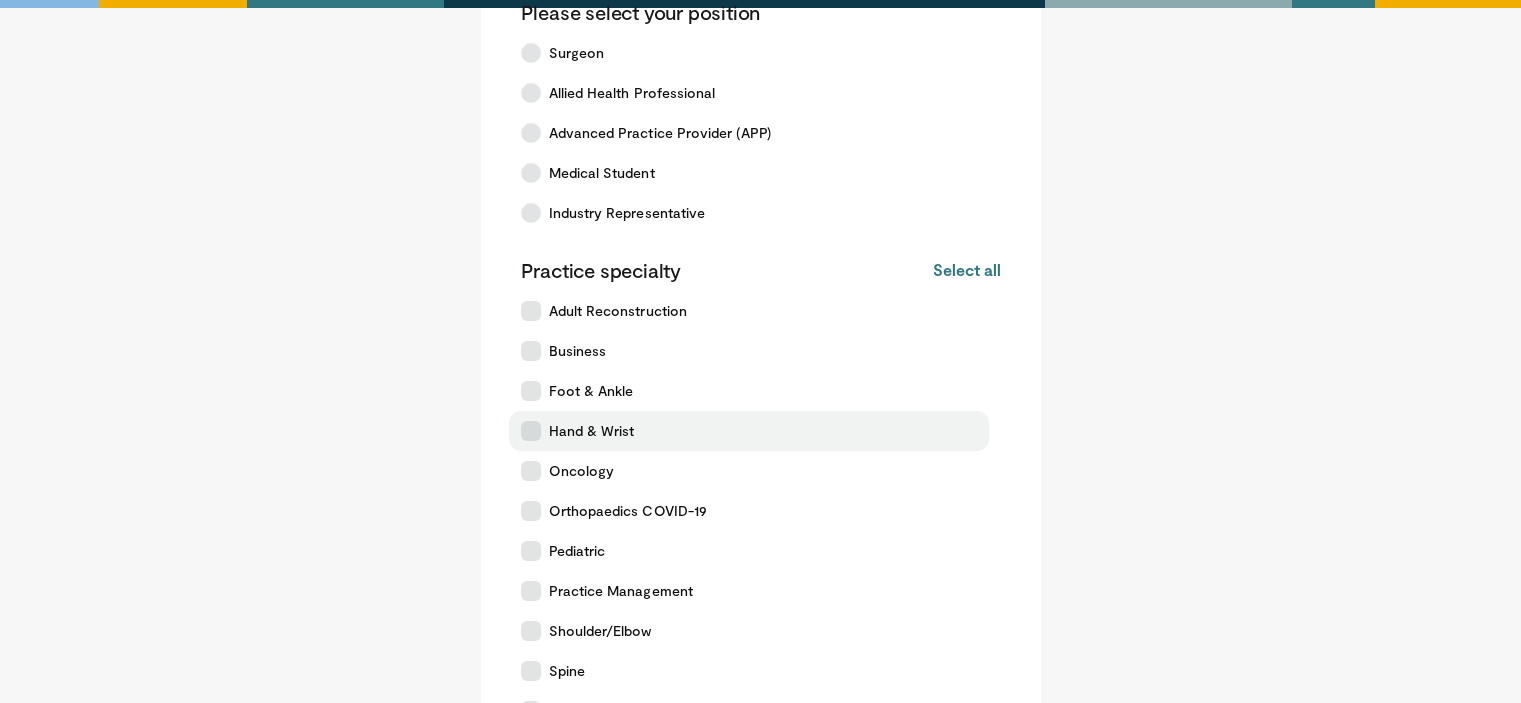 scroll, scrollTop: 200, scrollLeft: 0, axis: vertical 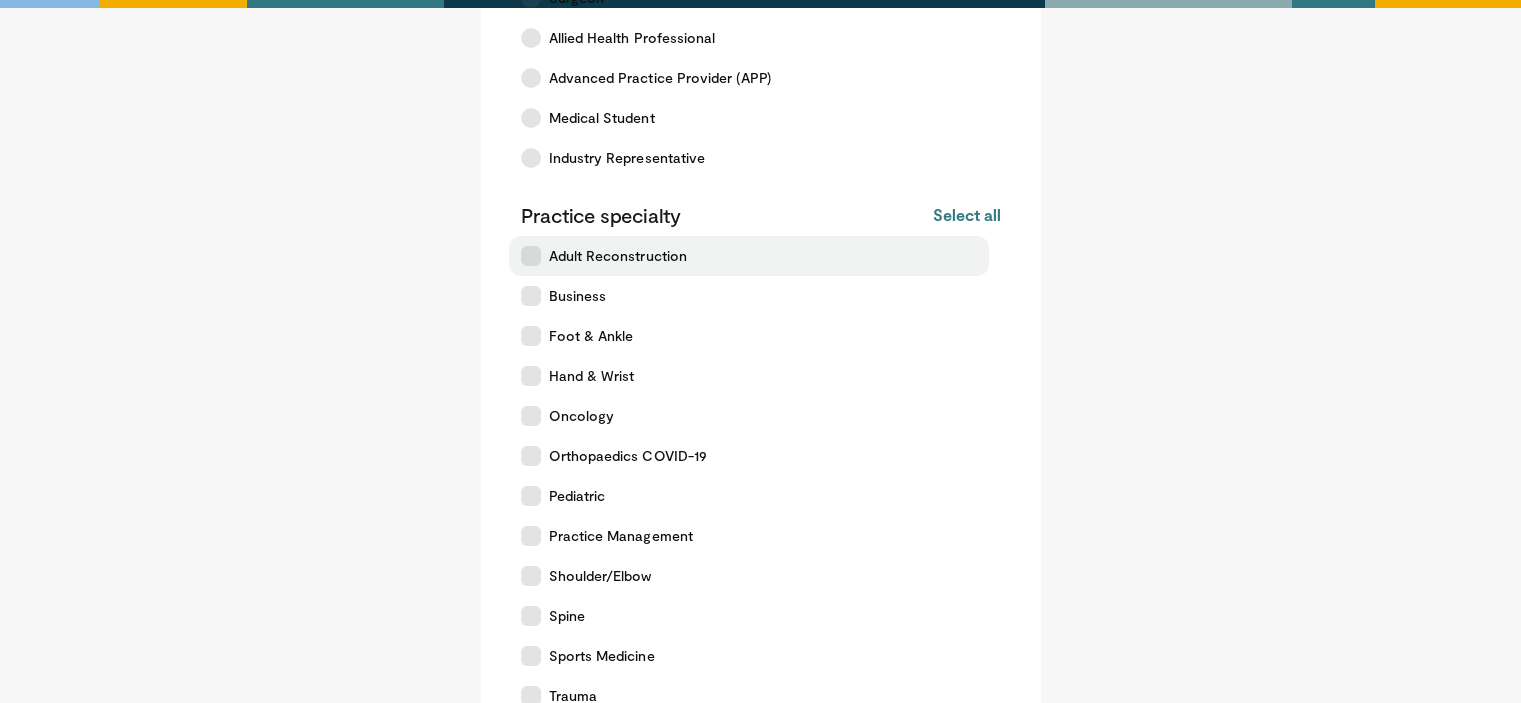 click at bounding box center (531, 256) 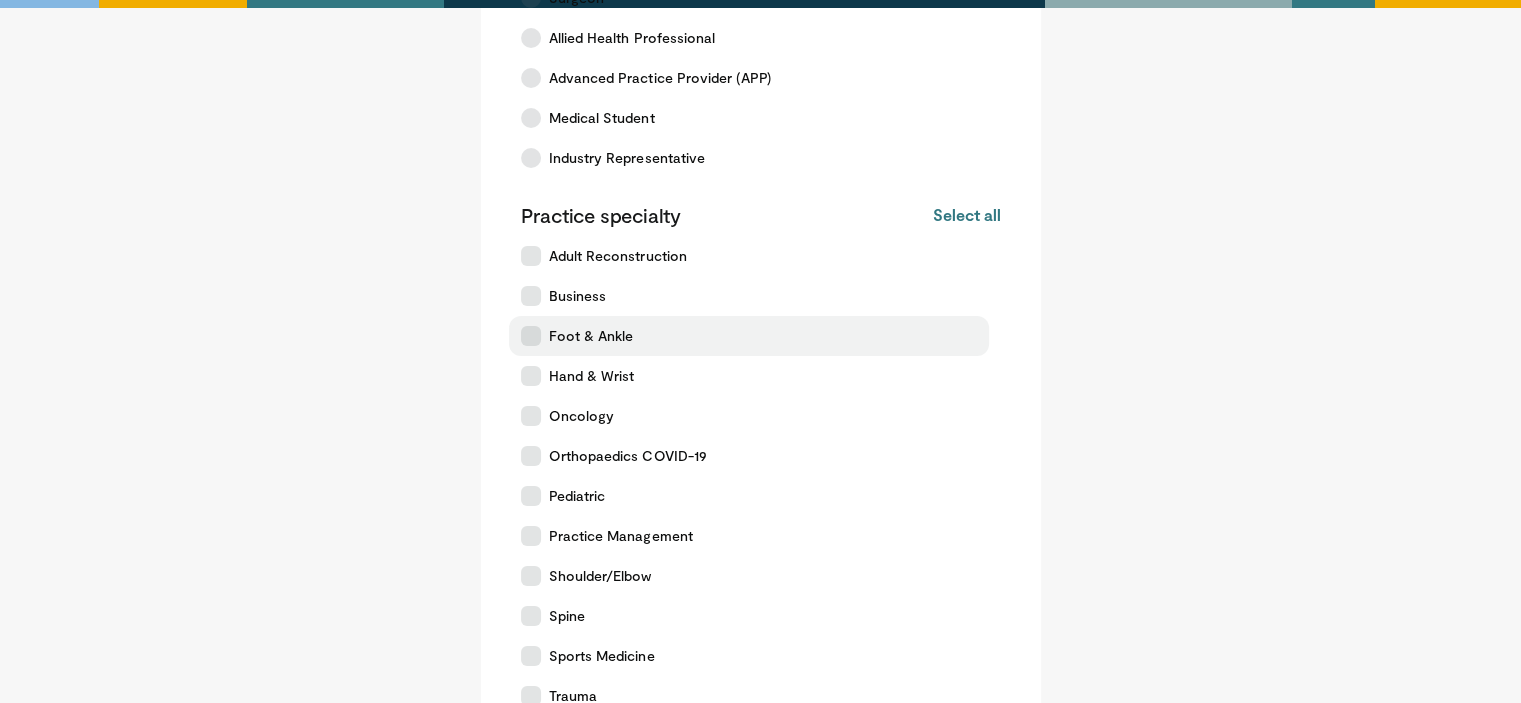 click at bounding box center (531, 336) 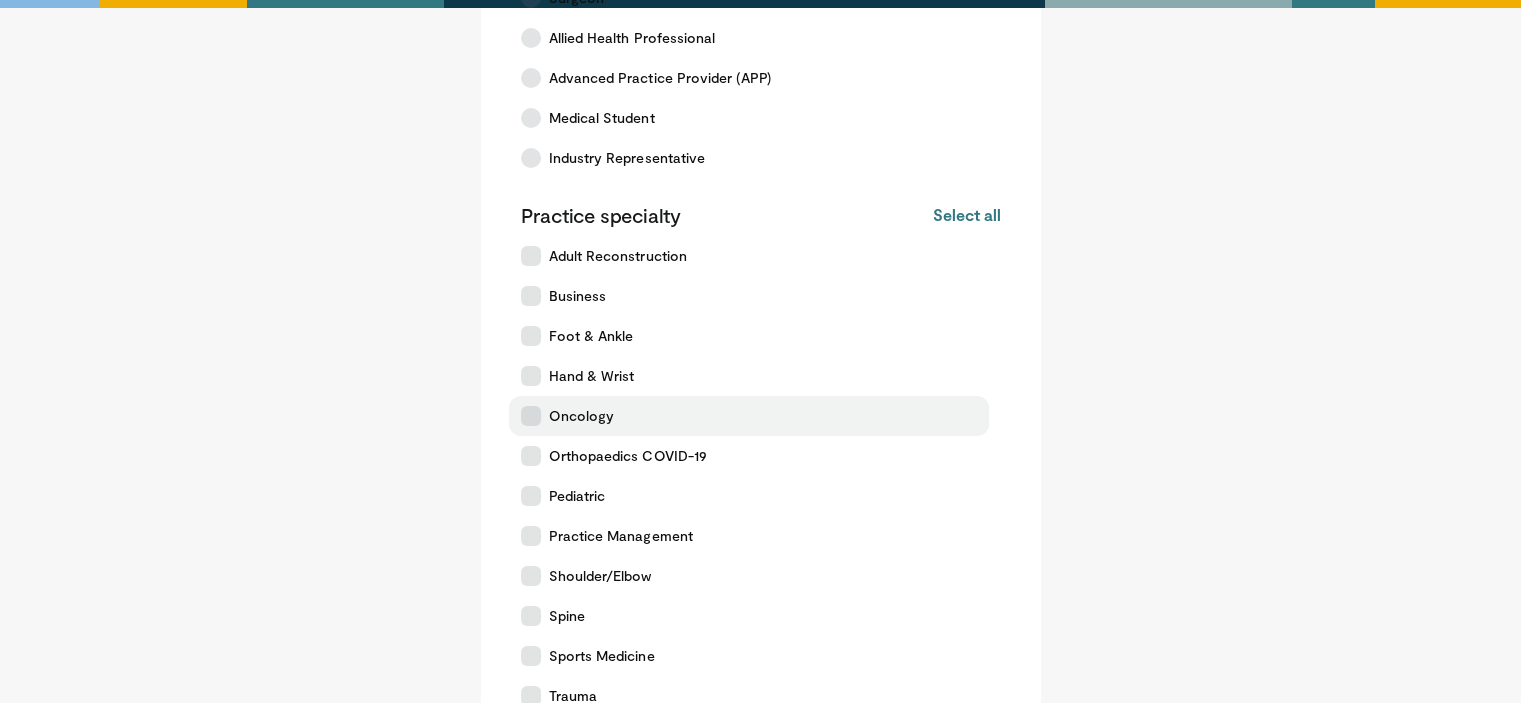 click at bounding box center [531, 416] 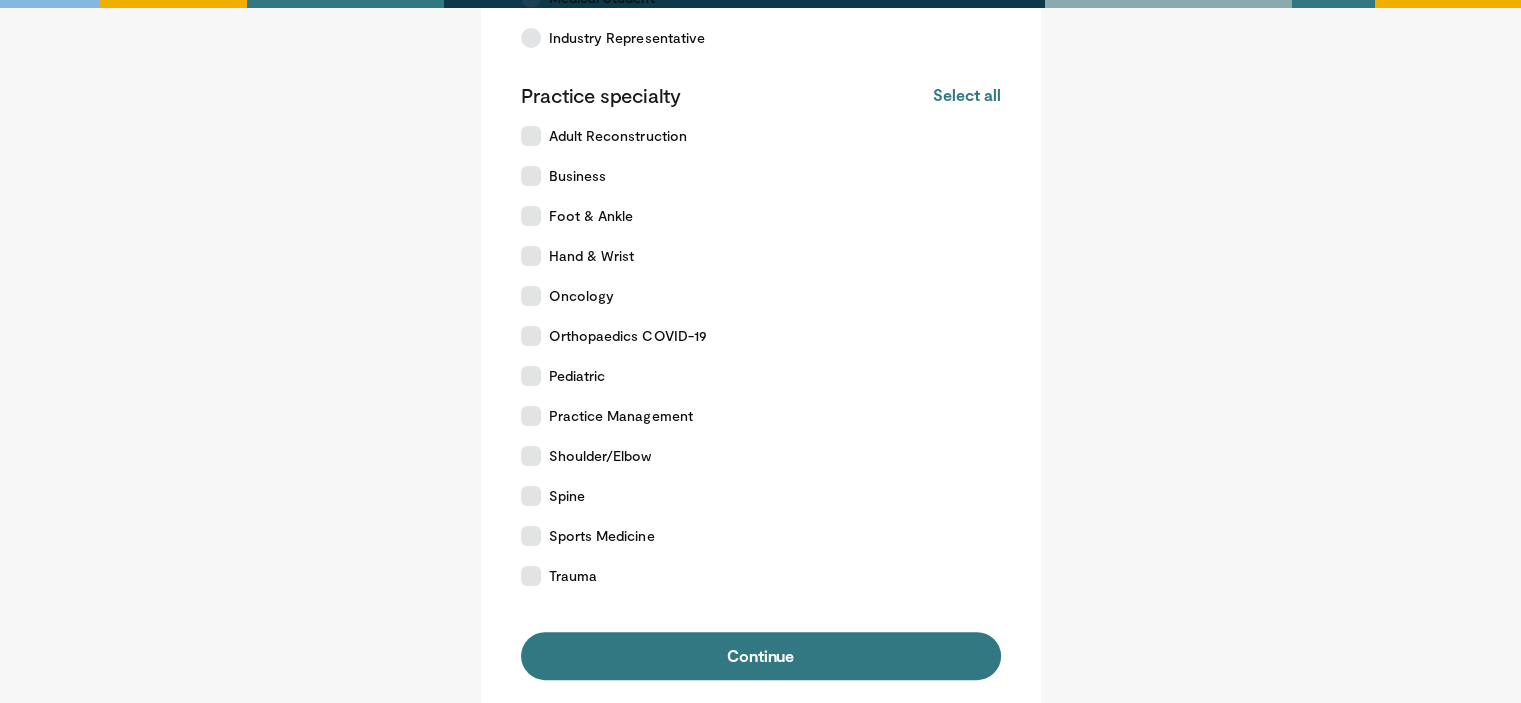 scroll, scrollTop: 400, scrollLeft: 0, axis: vertical 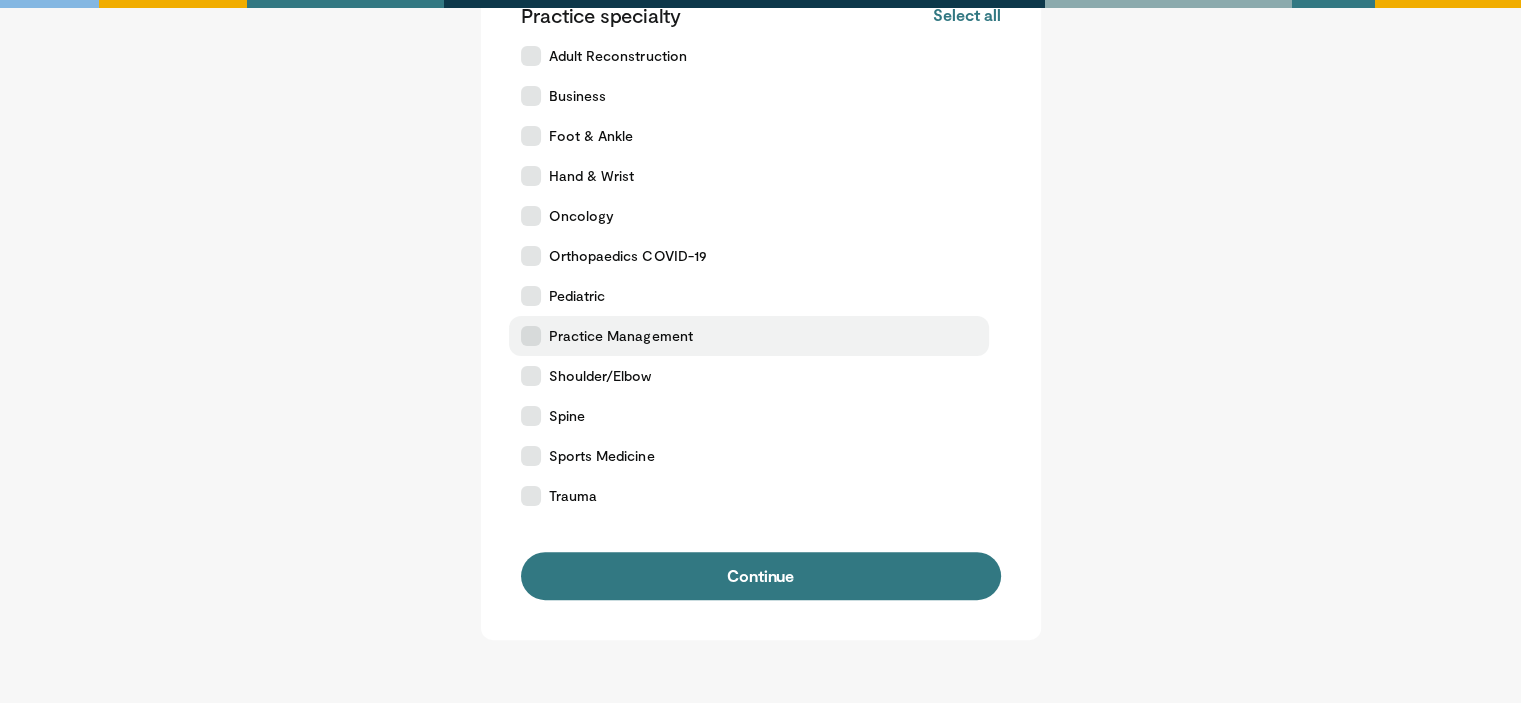 click at bounding box center (531, 336) 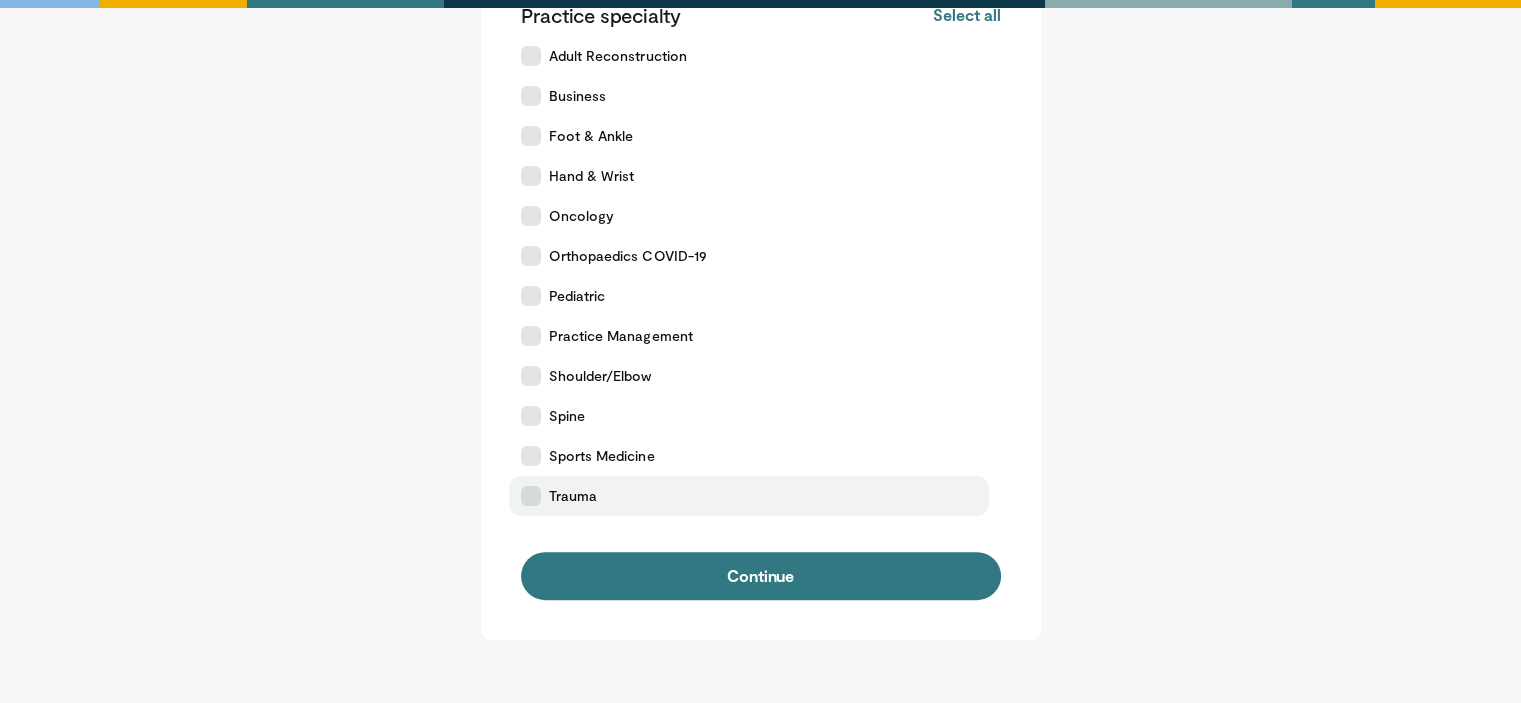 click at bounding box center (531, 496) 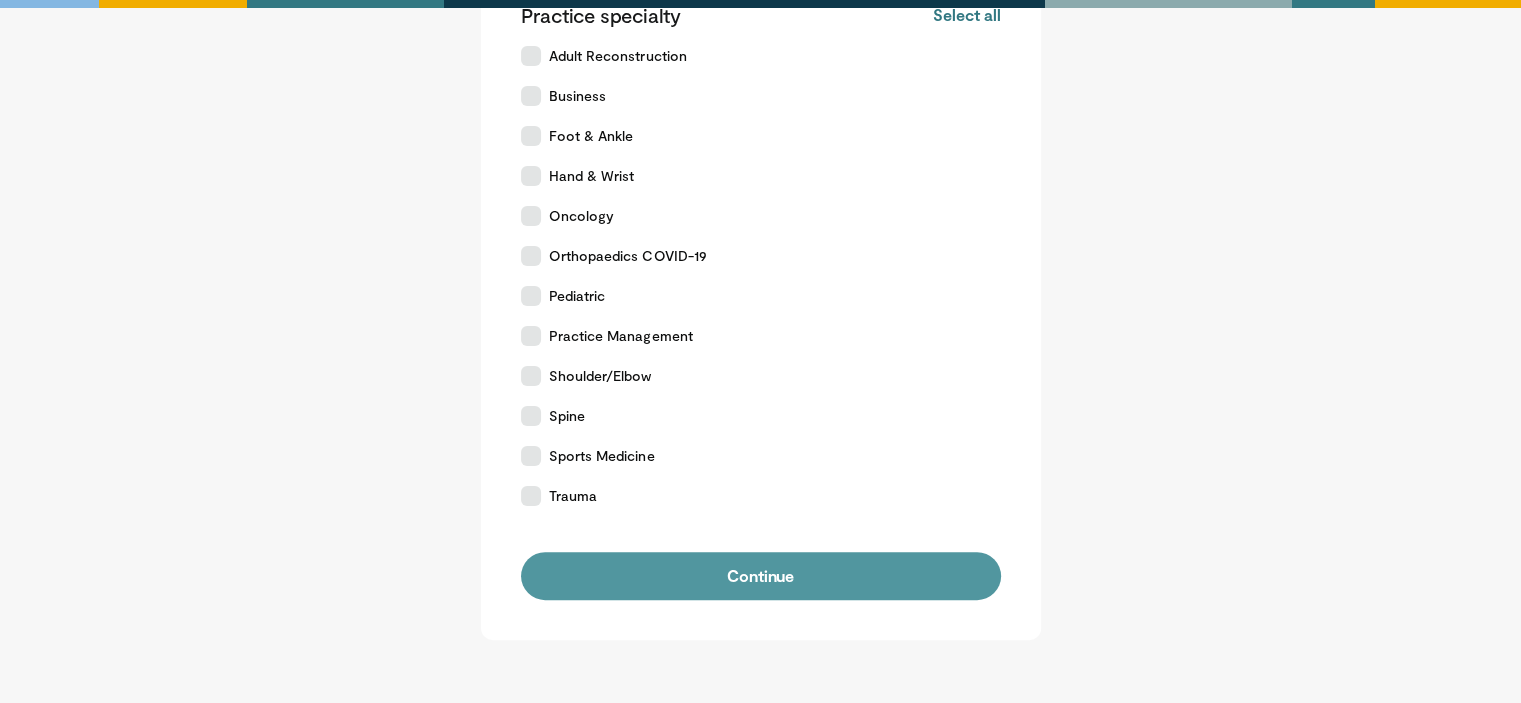 click on "Continue" at bounding box center (761, 576) 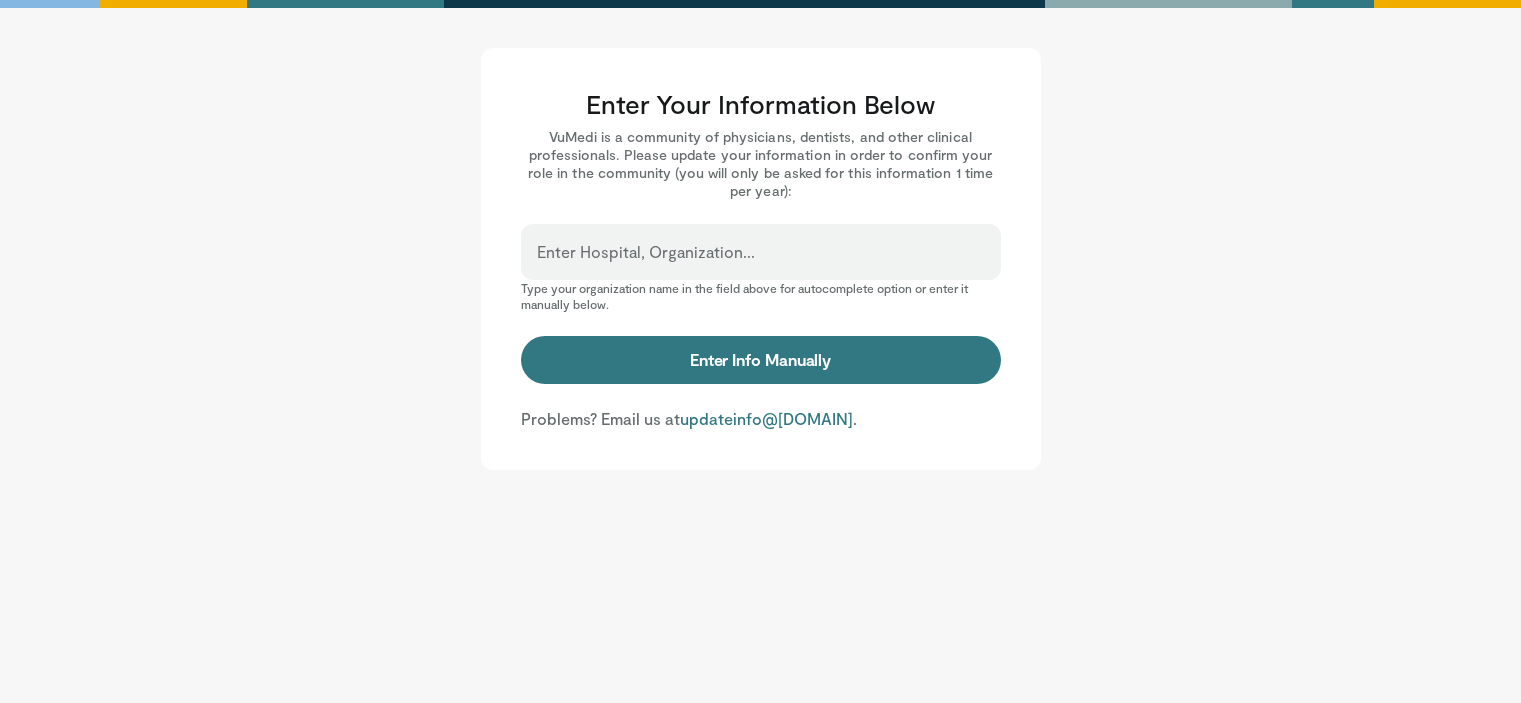 scroll, scrollTop: 0, scrollLeft: 0, axis: both 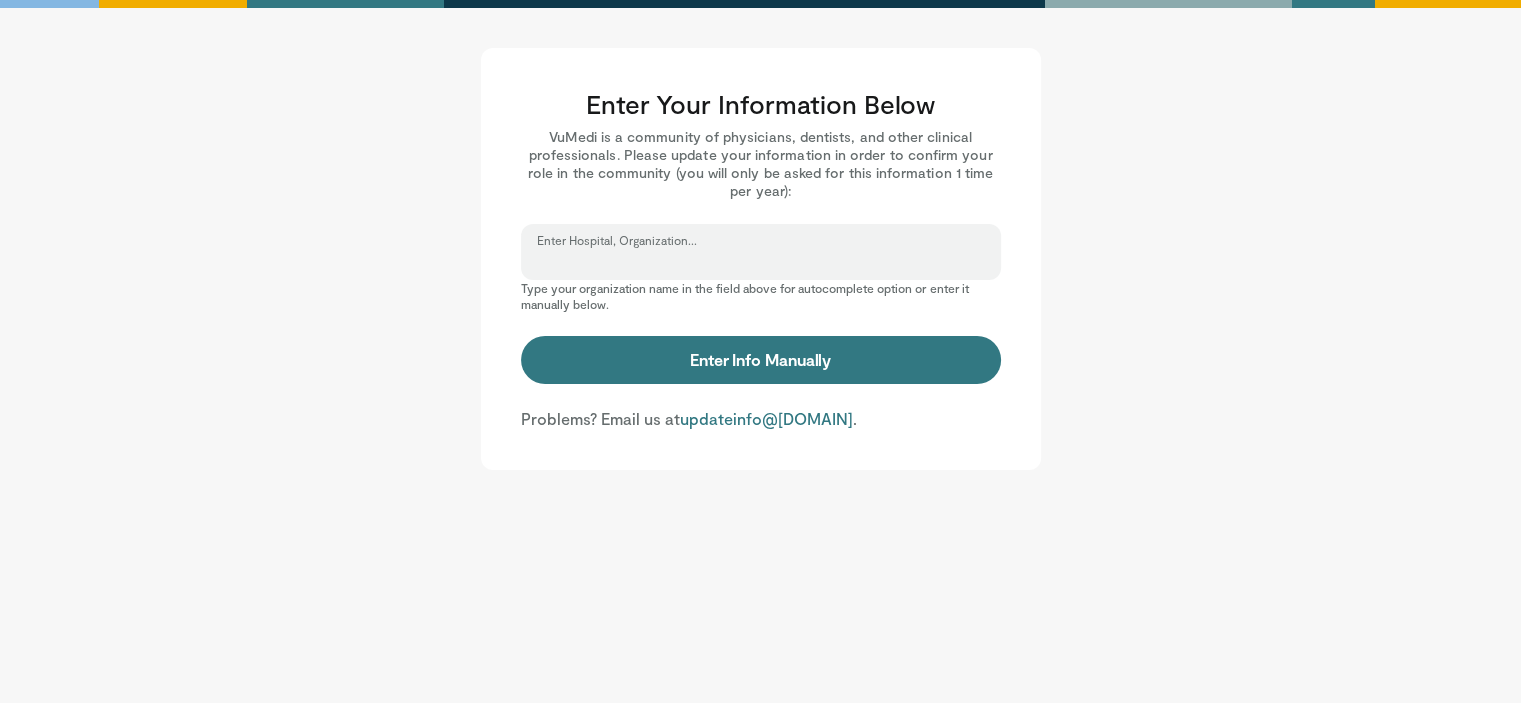 click on "Enter Hospital, Organization..." at bounding box center [761, 261] 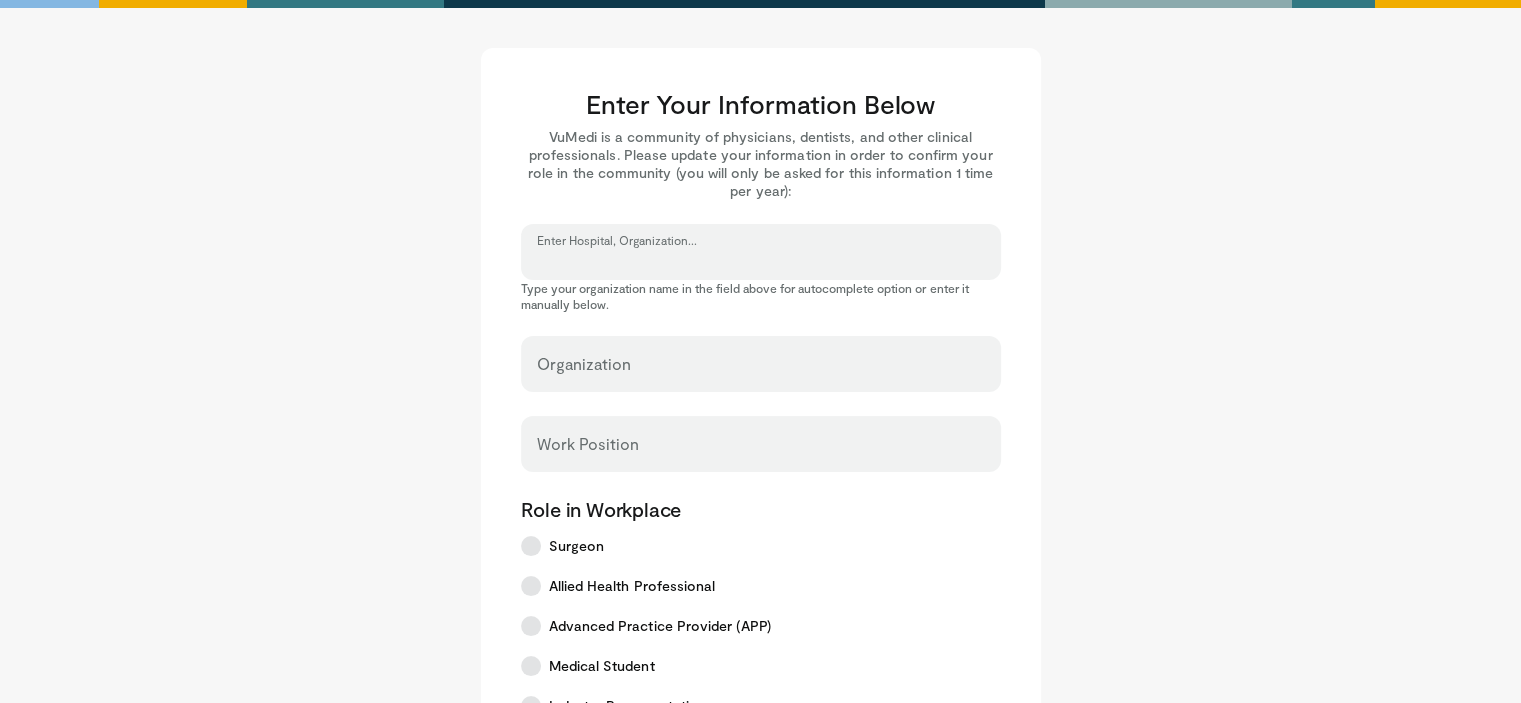 click on "Enter Hospital, Organization..." at bounding box center (761, 261) 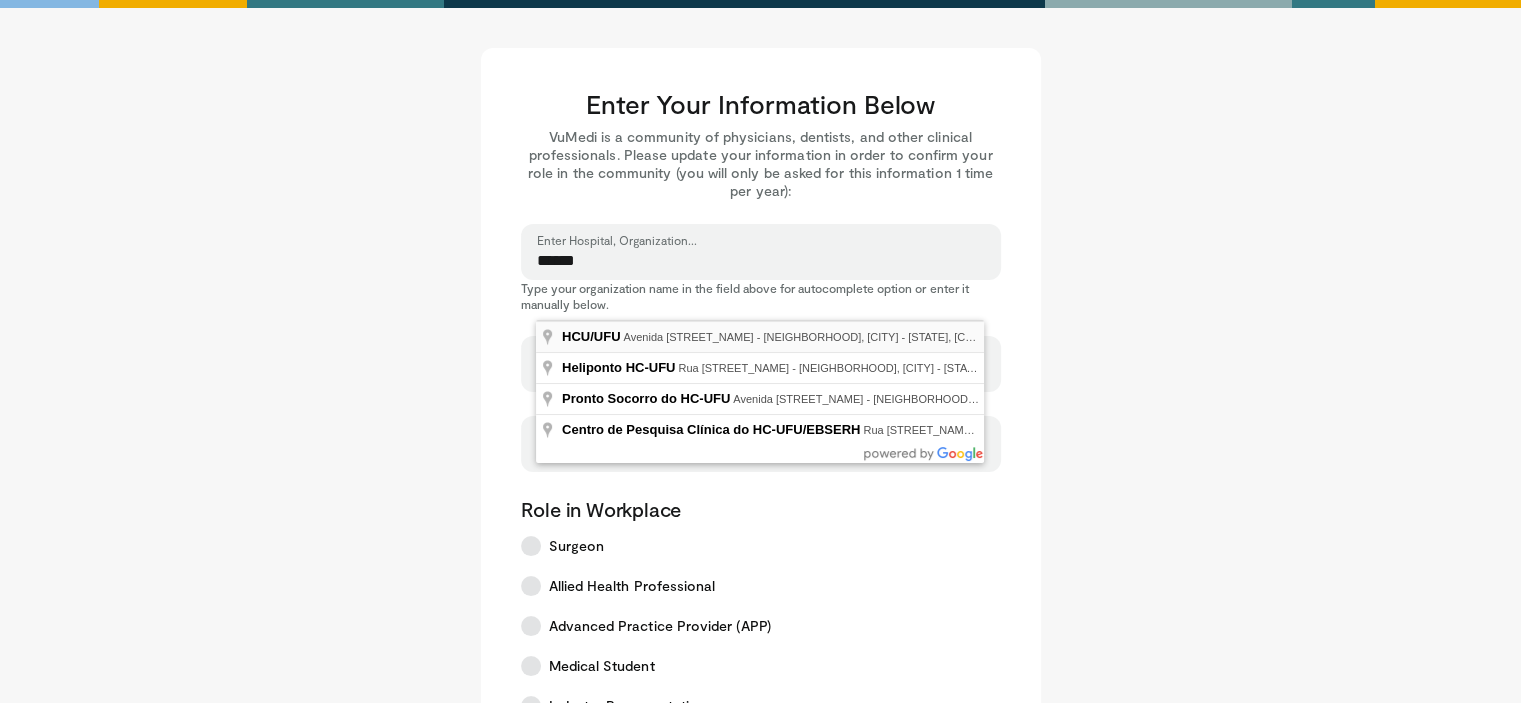type on "******" 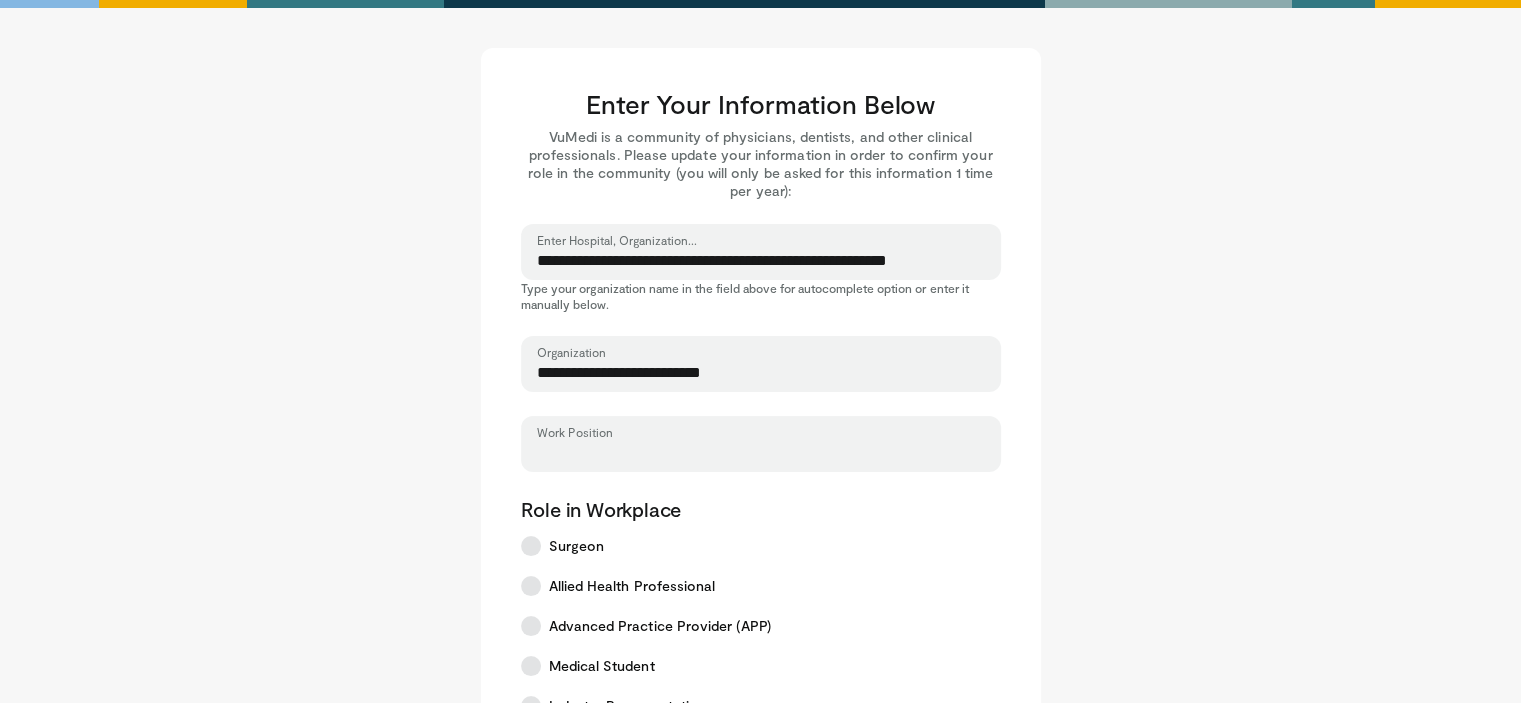 click on "Work Position" at bounding box center [761, 453] 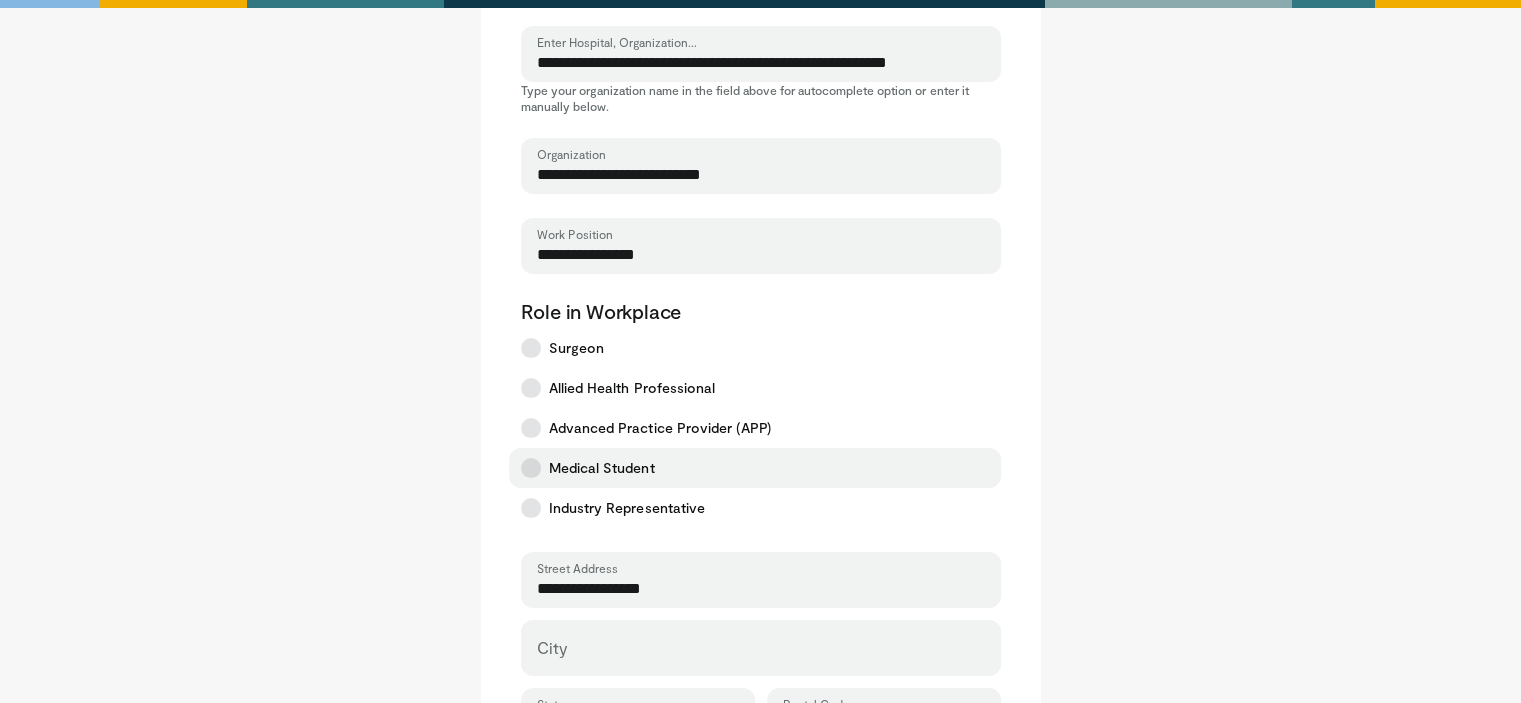 scroll, scrollTop: 200, scrollLeft: 0, axis: vertical 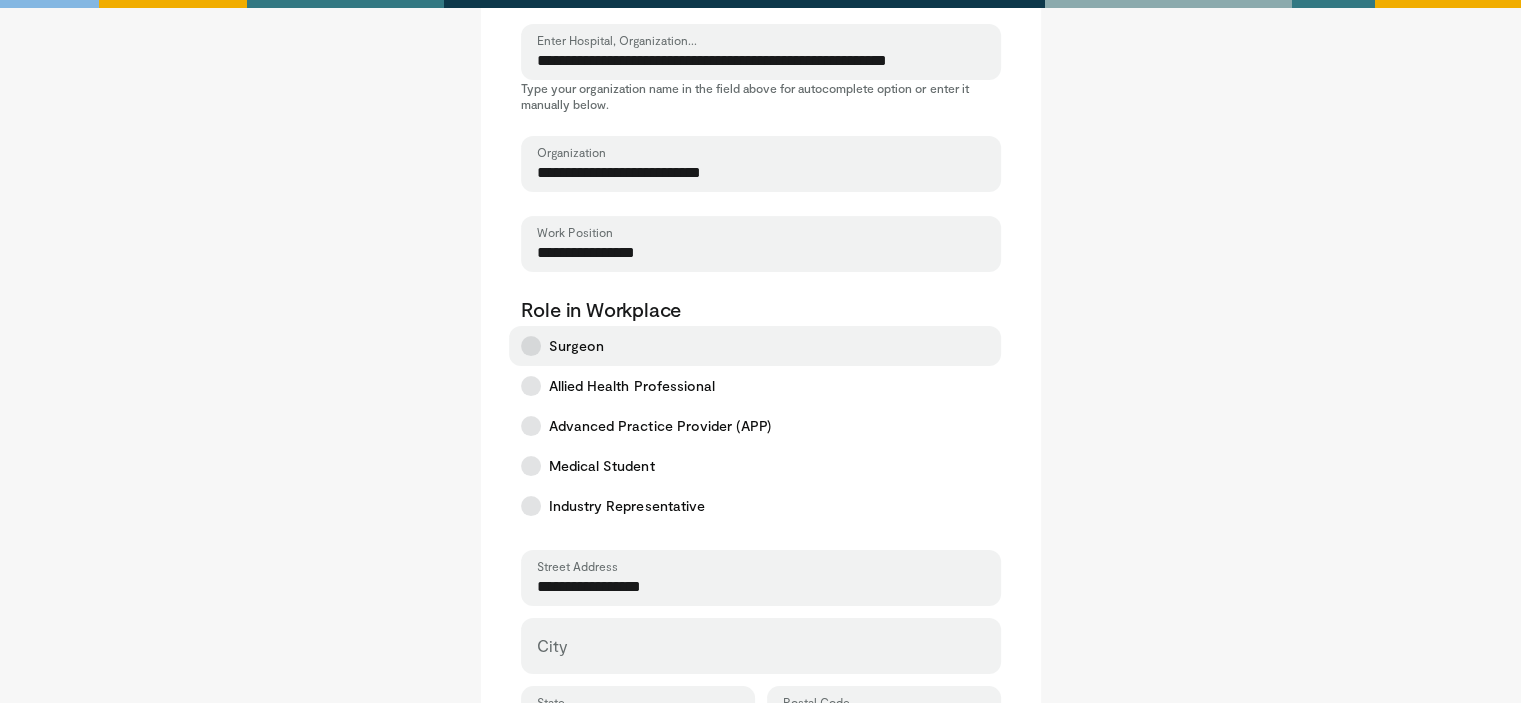 type on "**********" 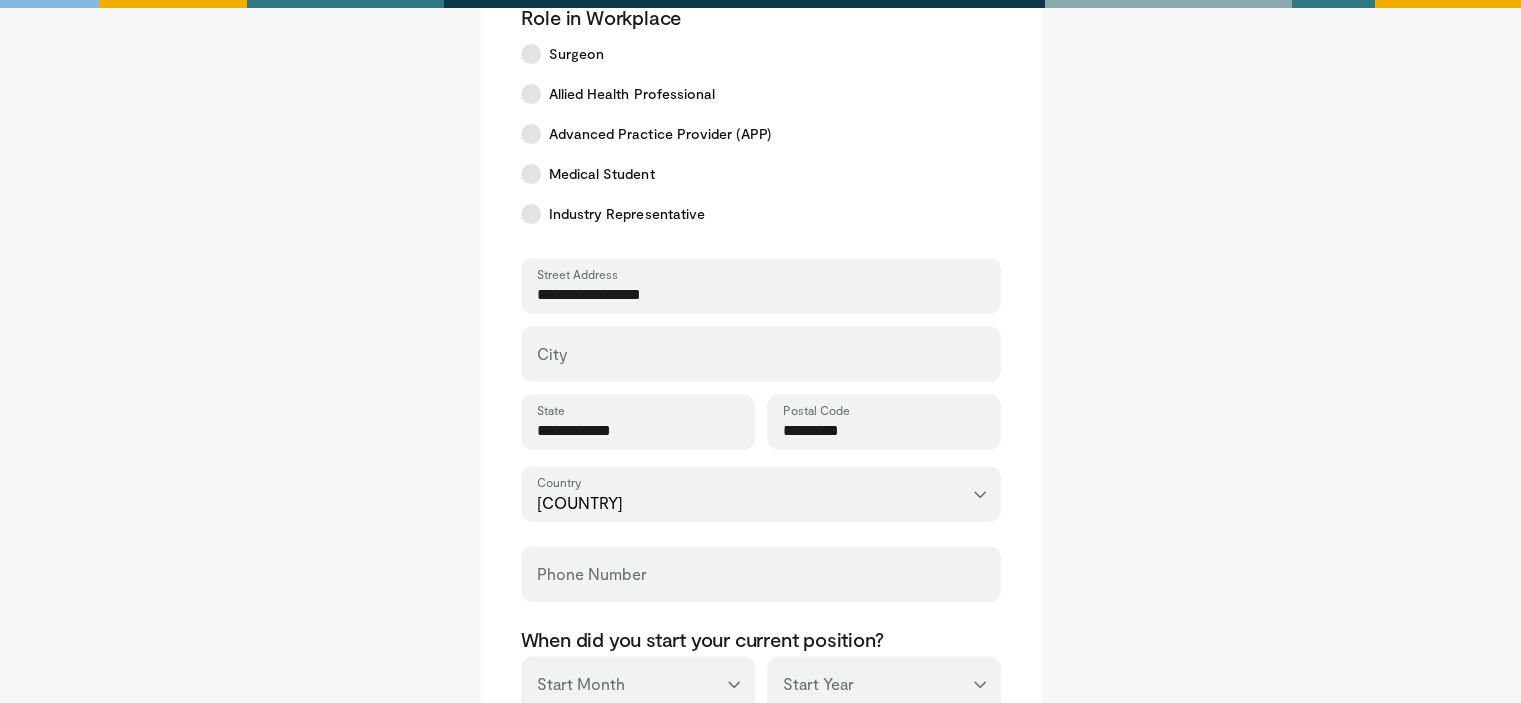 scroll, scrollTop: 500, scrollLeft: 0, axis: vertical 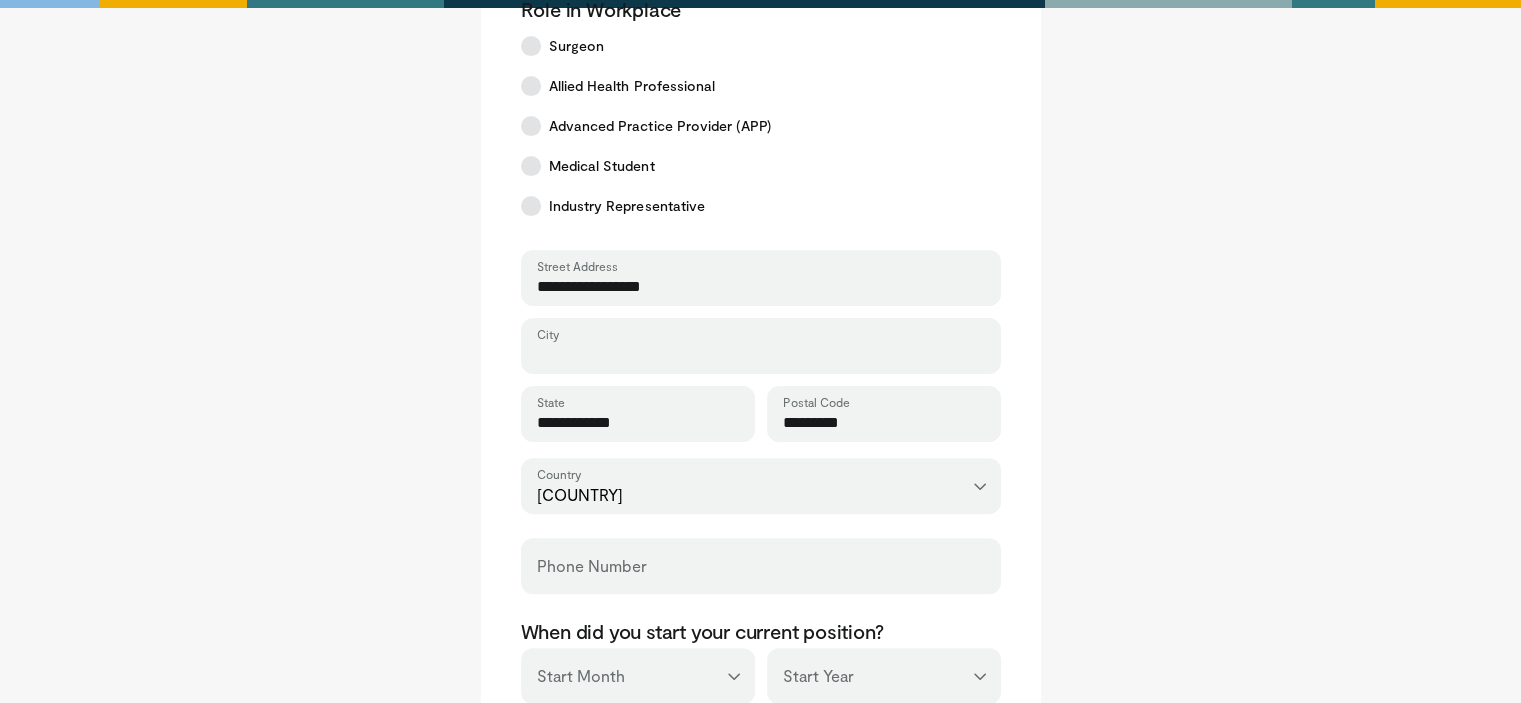 click on "City" at bounding box center [761, 355] 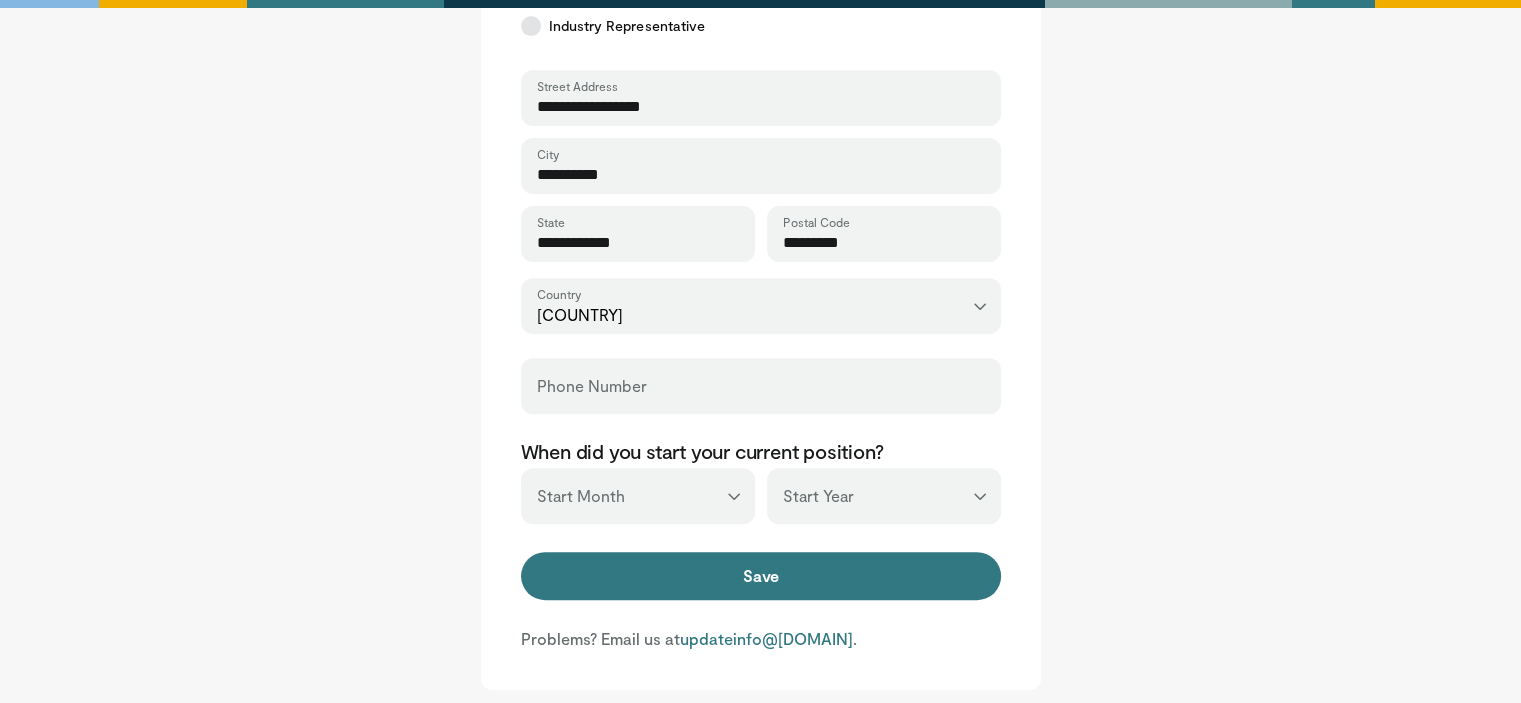 scroll, scrollTop: 700, scrollLeft: 0, axis: vertical 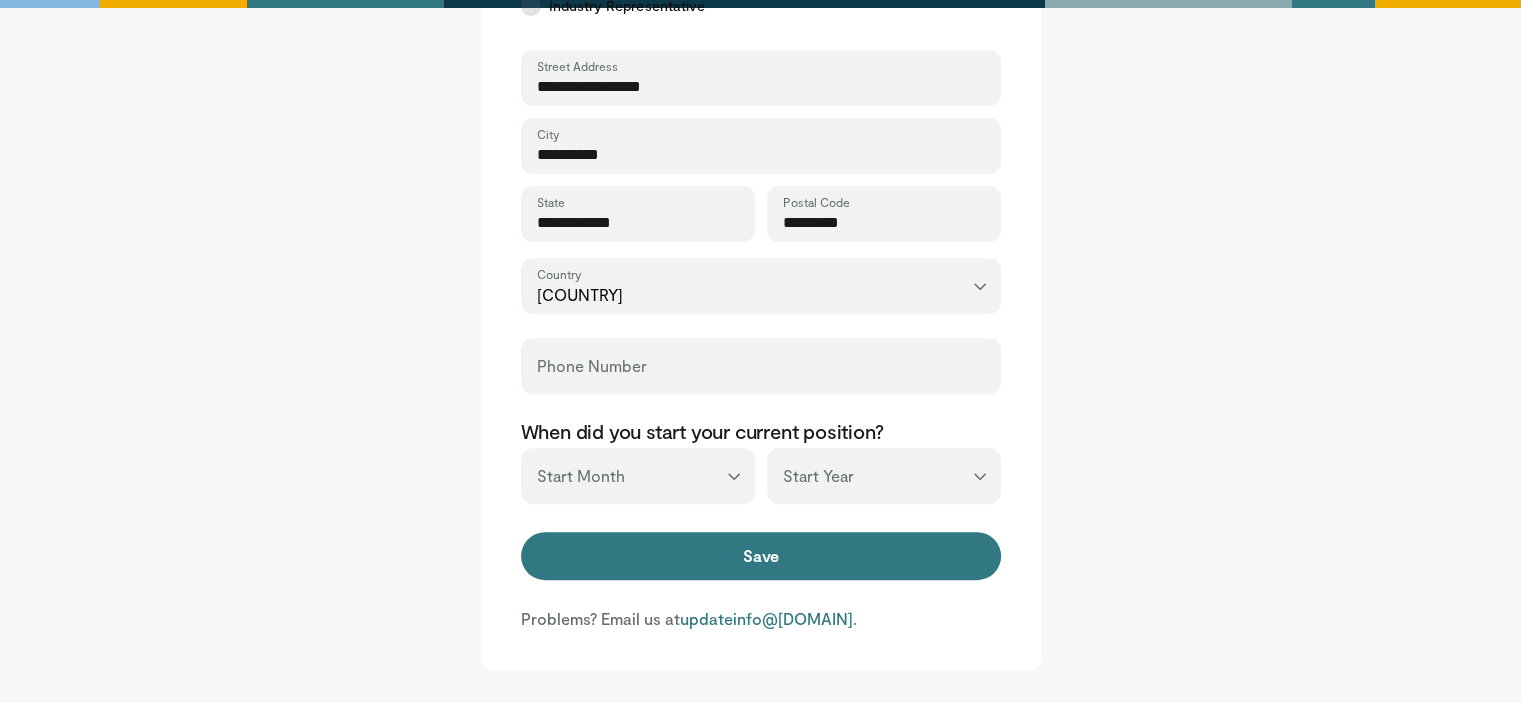 type on "**********" 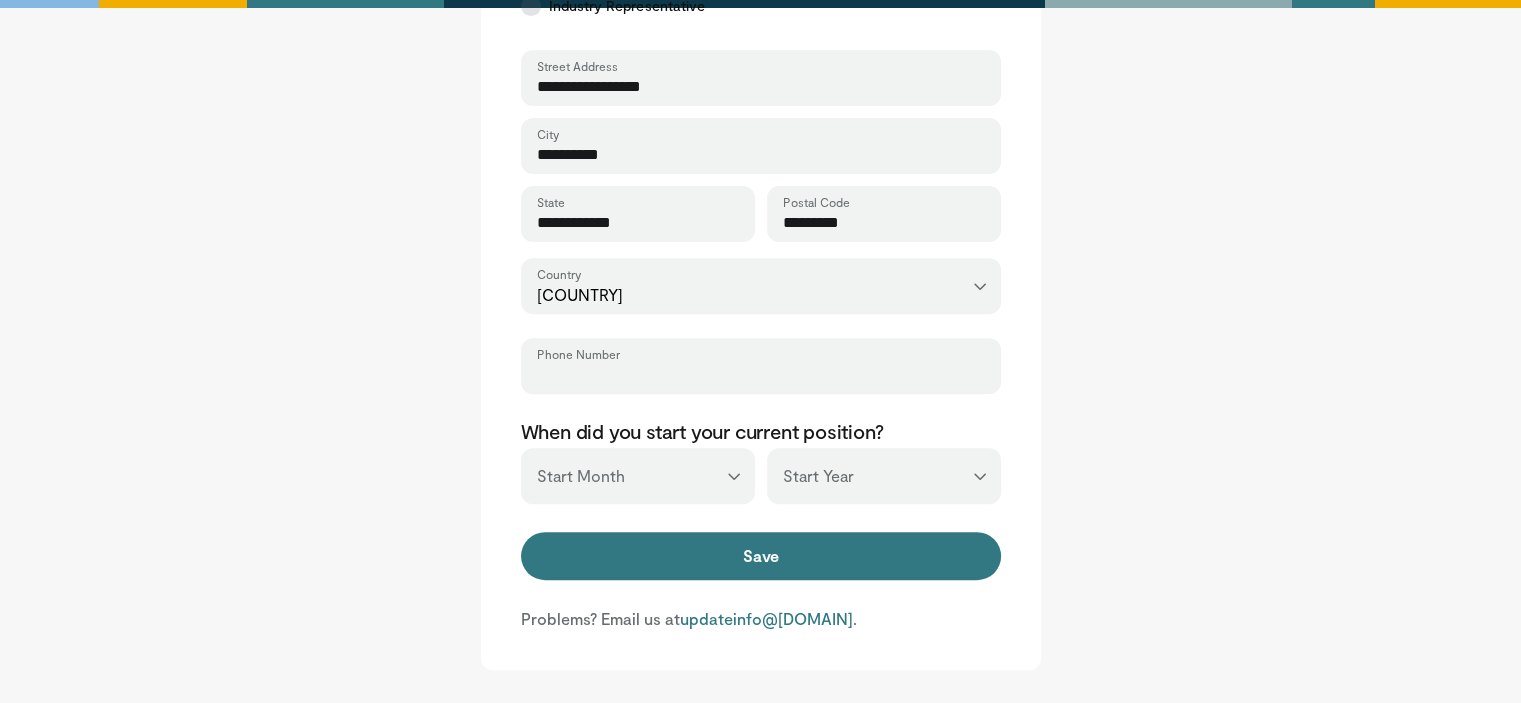 click on "Phone Number" at bounding box center [761, 375] 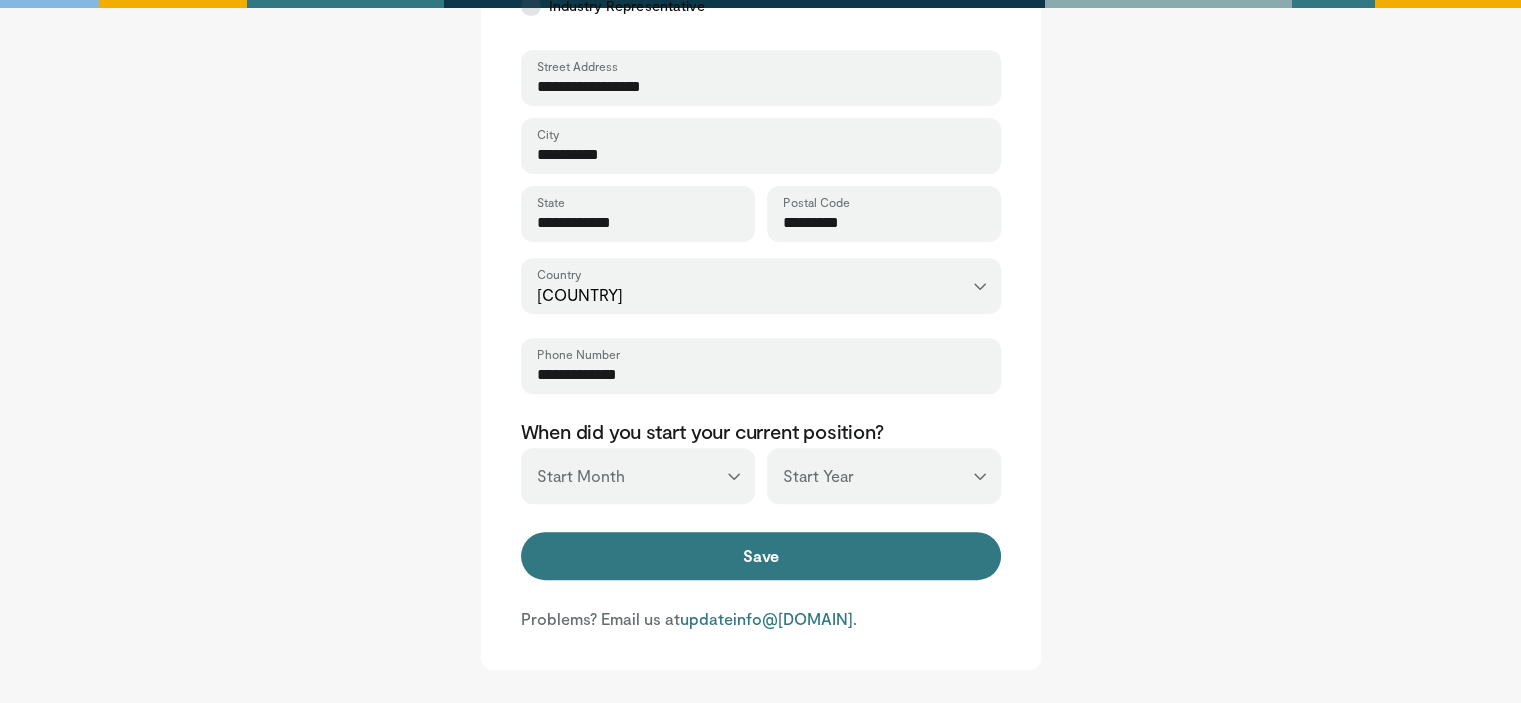 type on "**********" 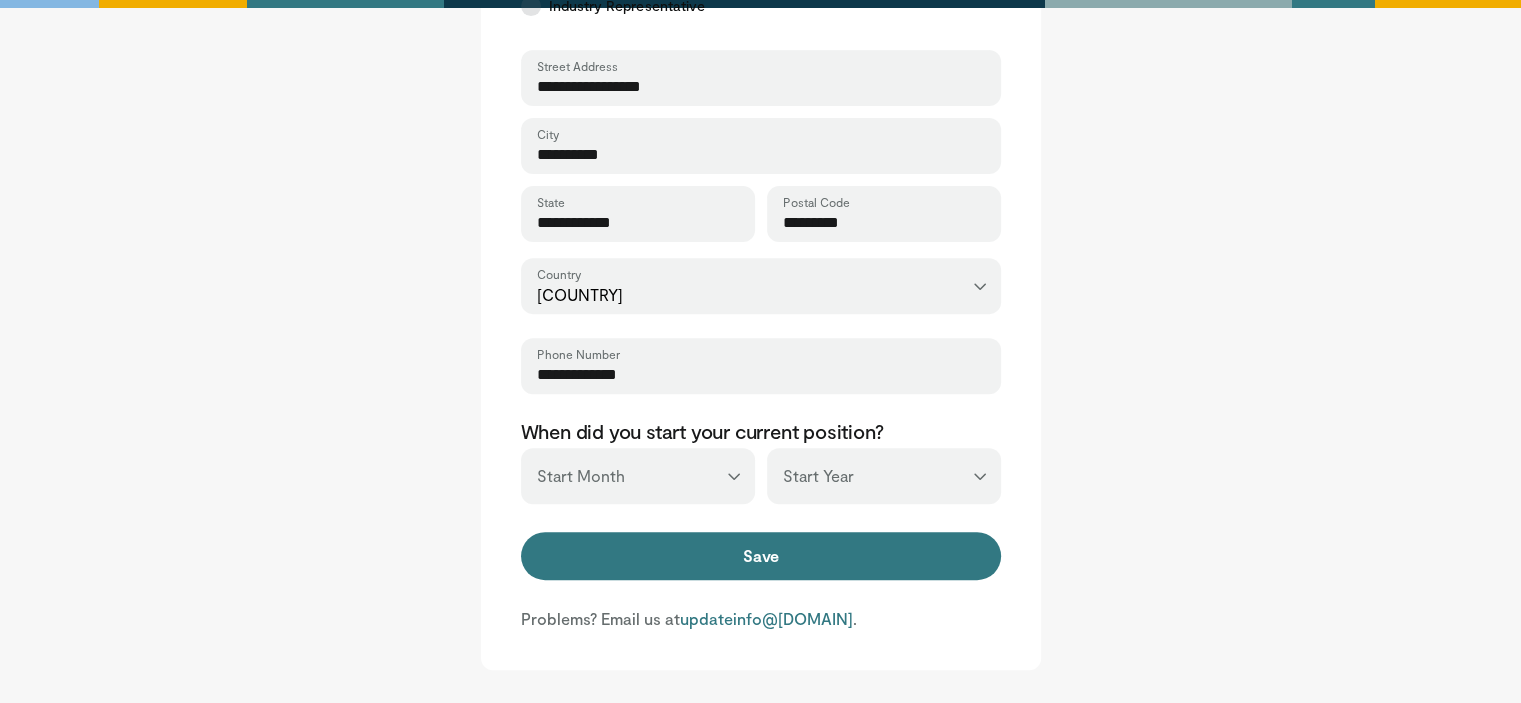 select on "**" 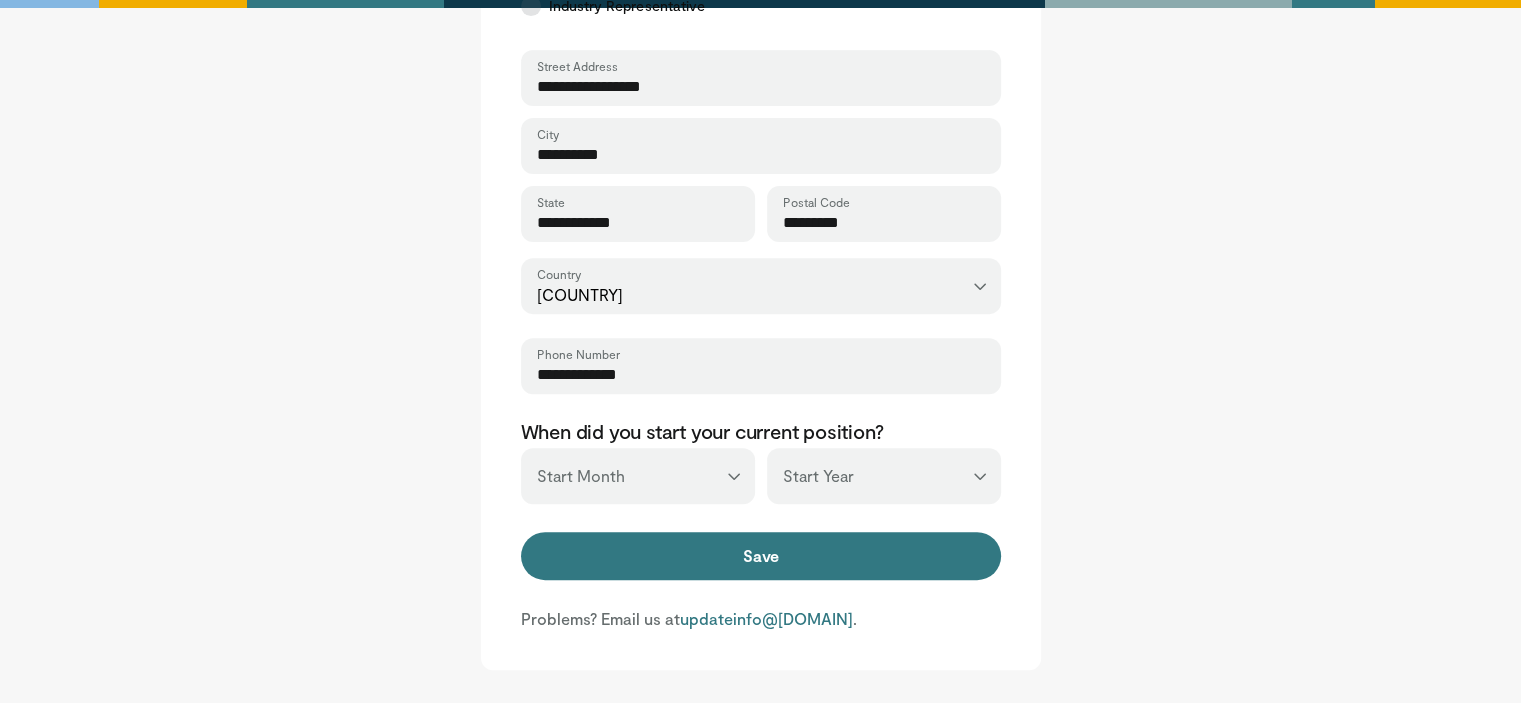 click on "***
*******
********
*****
*****
***
****
****
******
*********
*******
********
********" at bounding box center (638, 476) 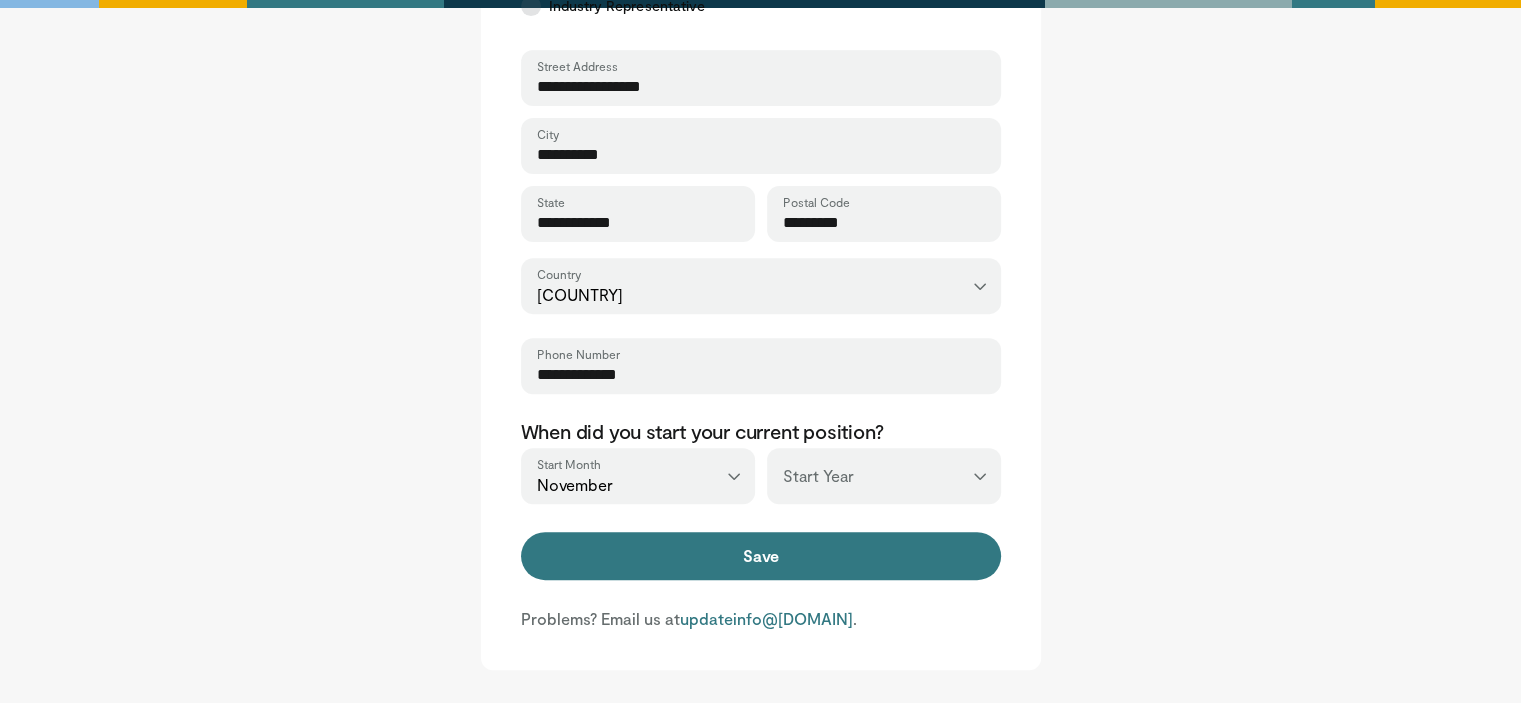 click on "***
****
****
****
****
****
****
****
****
****
****
****
****
****
****
****
****
****
****
****
****
****
****
****
****
****
****
****
****
**** **** **** **** ****" at bounding box center [884, 476] 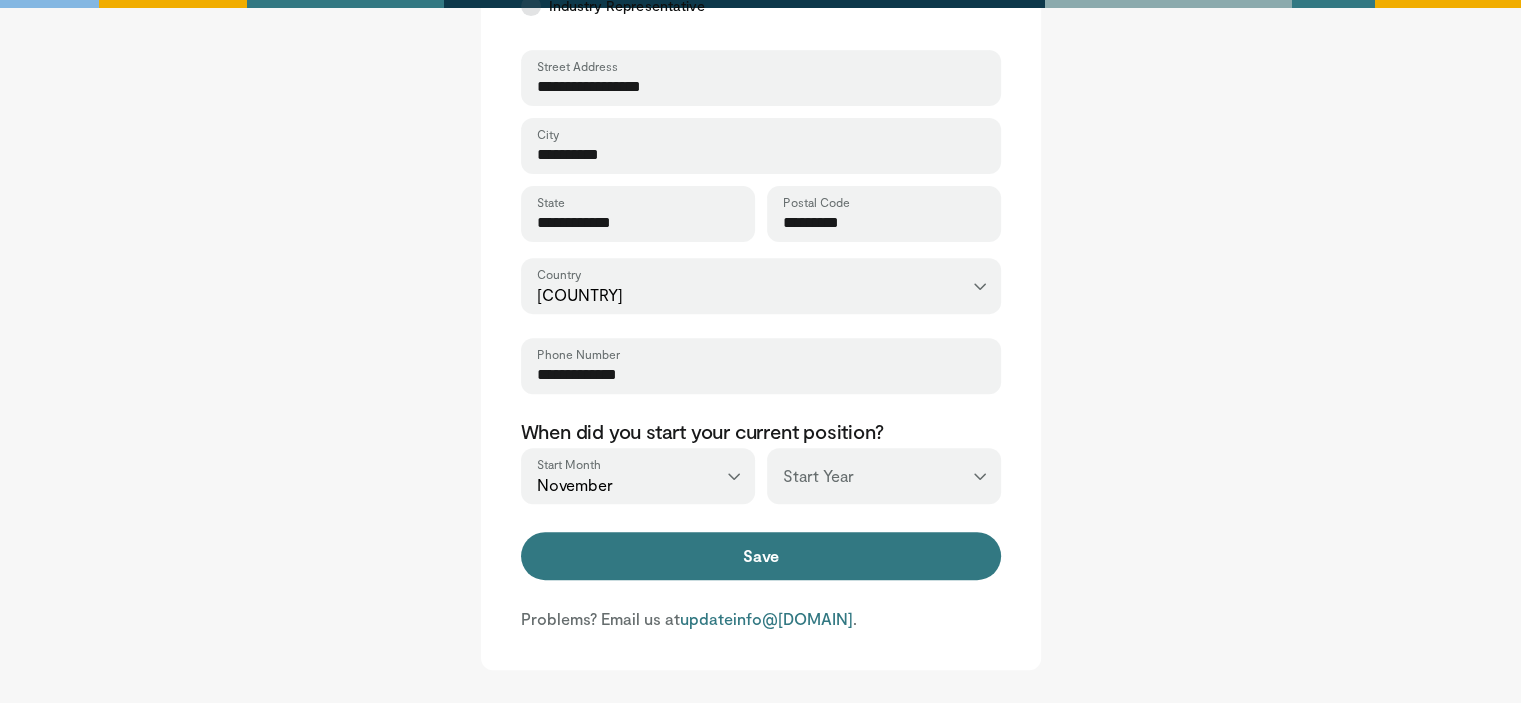 select on "****" 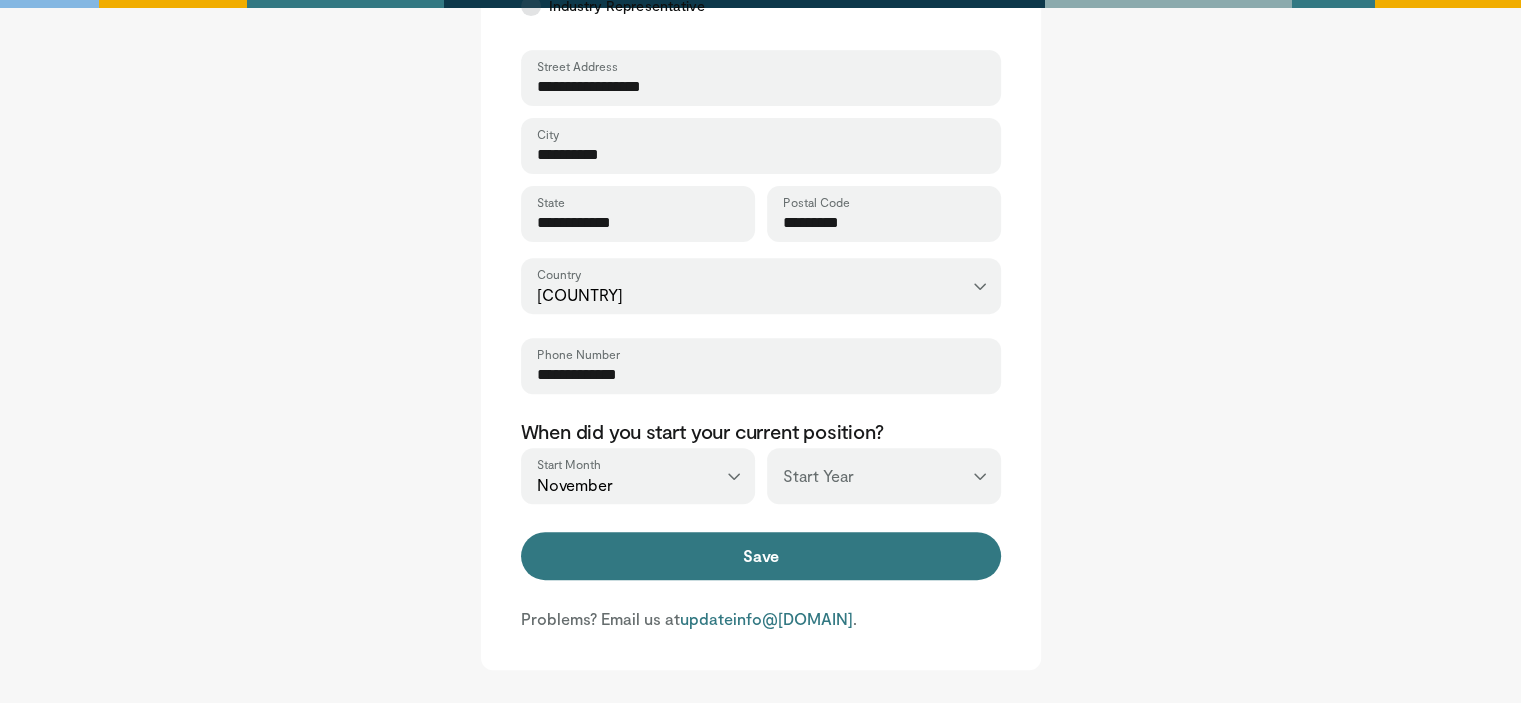 click on "***
****
****
****
****
****
****
****
****
****
****
****
****
****
****
****
****
****
****
****
****
****
****
****
****
****
****
****
****
**** **** **** **** ****" at bounding box center [884, 476] 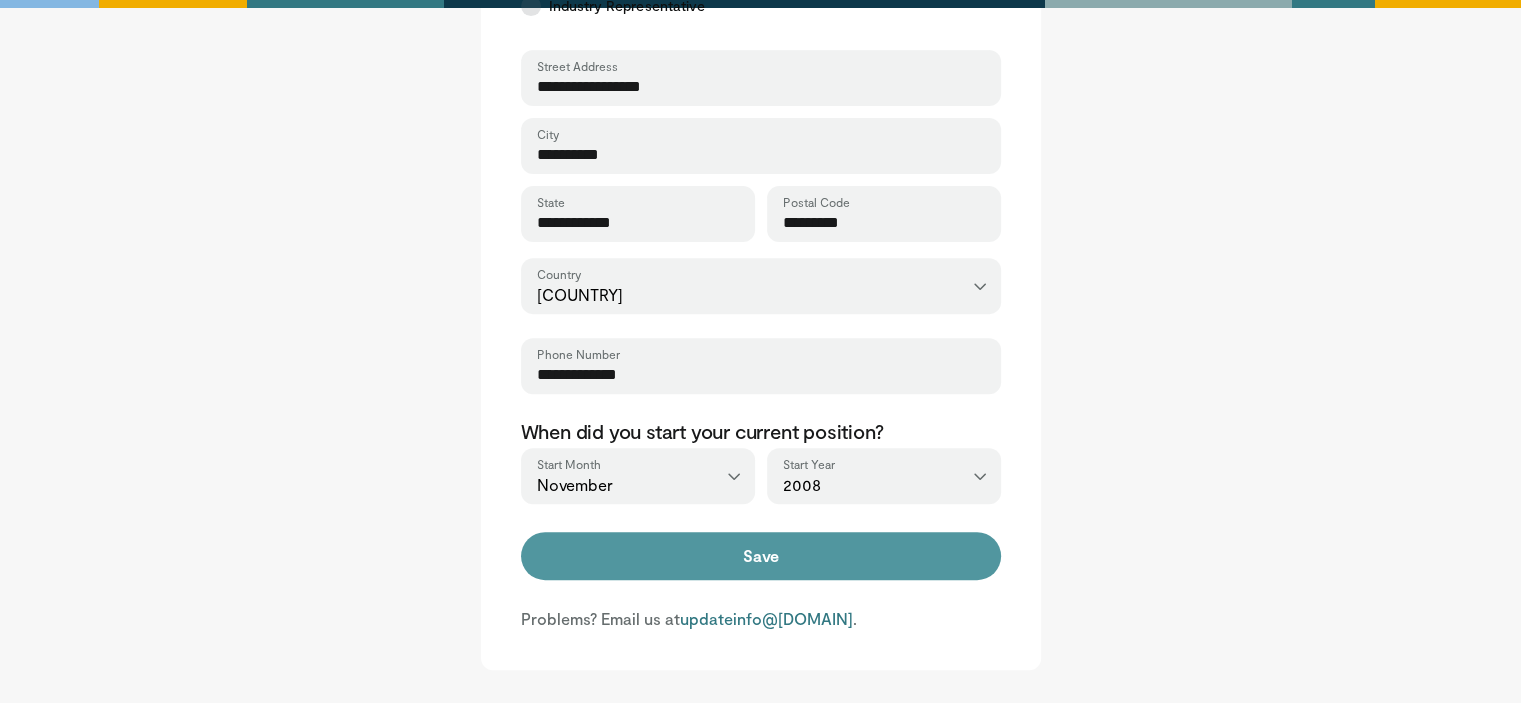 click on "Save" at bounding box center (761, 556) 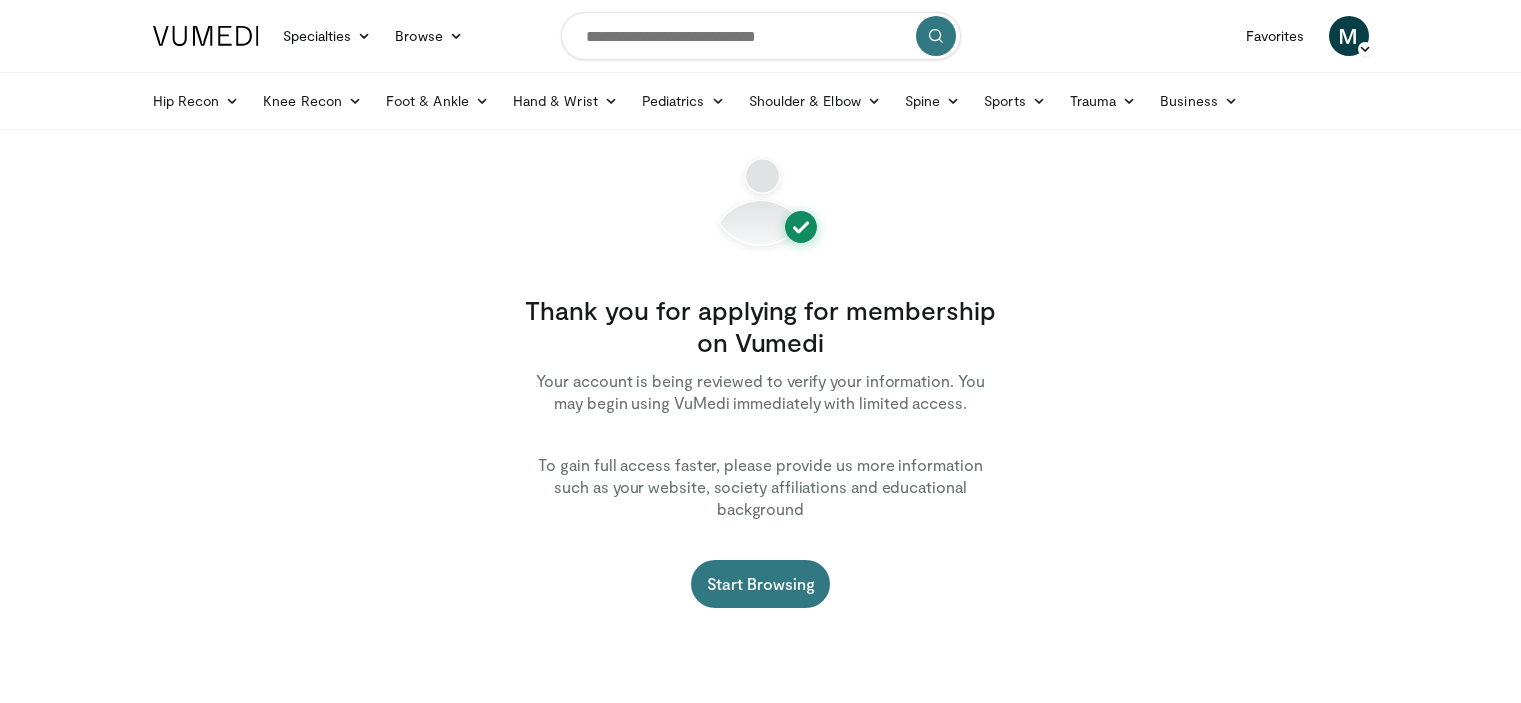 scroll, scrollTop: 0, scrollLeft: 0, axis: both 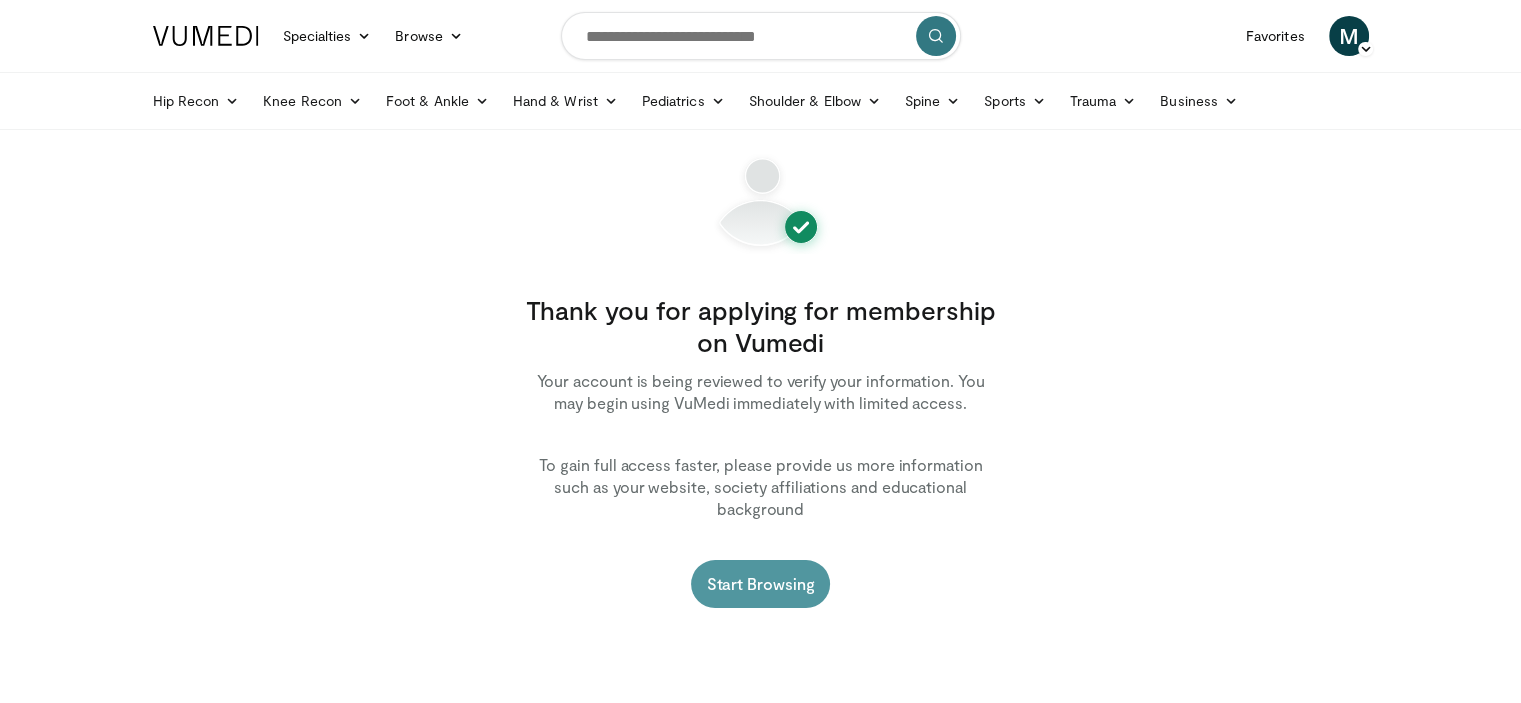 click on "Start Browsing" at bounding box center [761, 584] 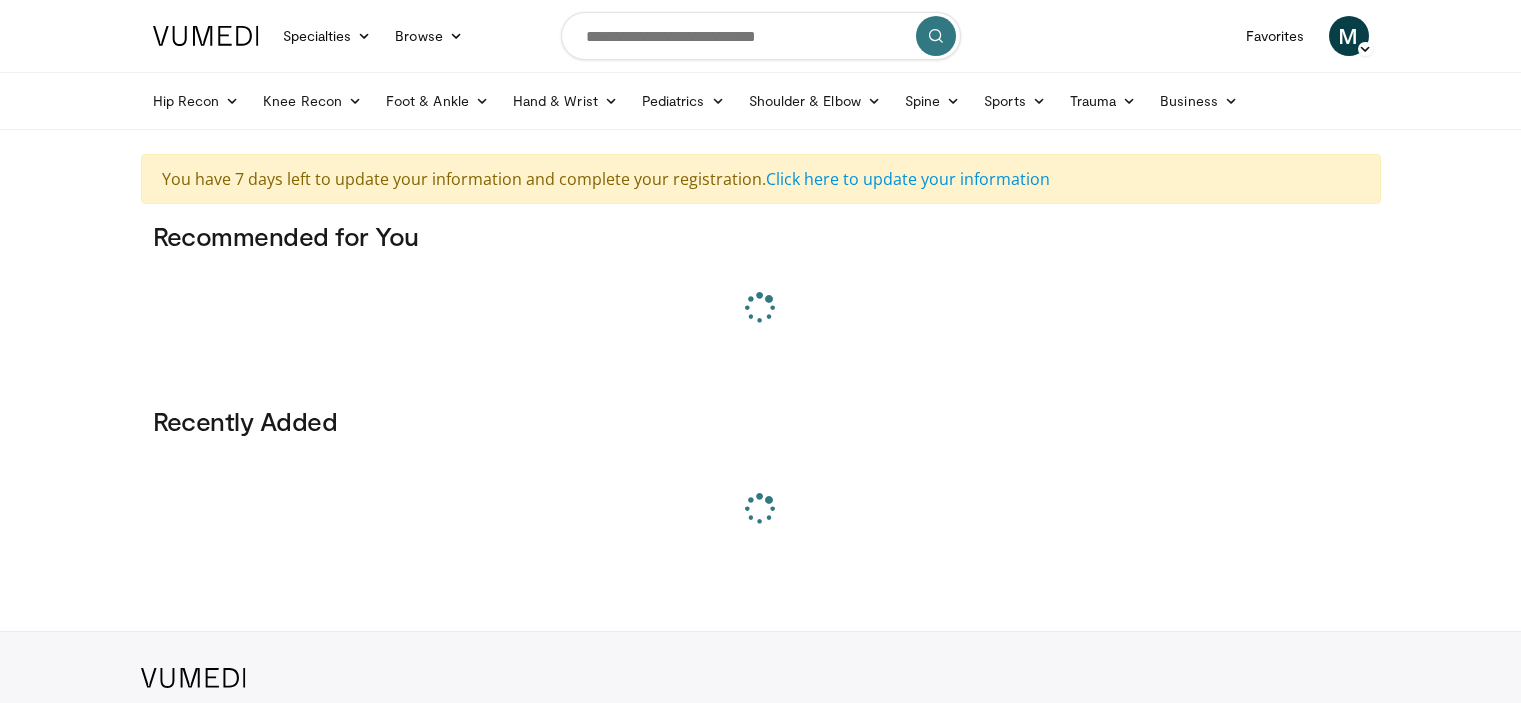 scroll, scrollTop: 0, scrollLeft: 0, axis: both 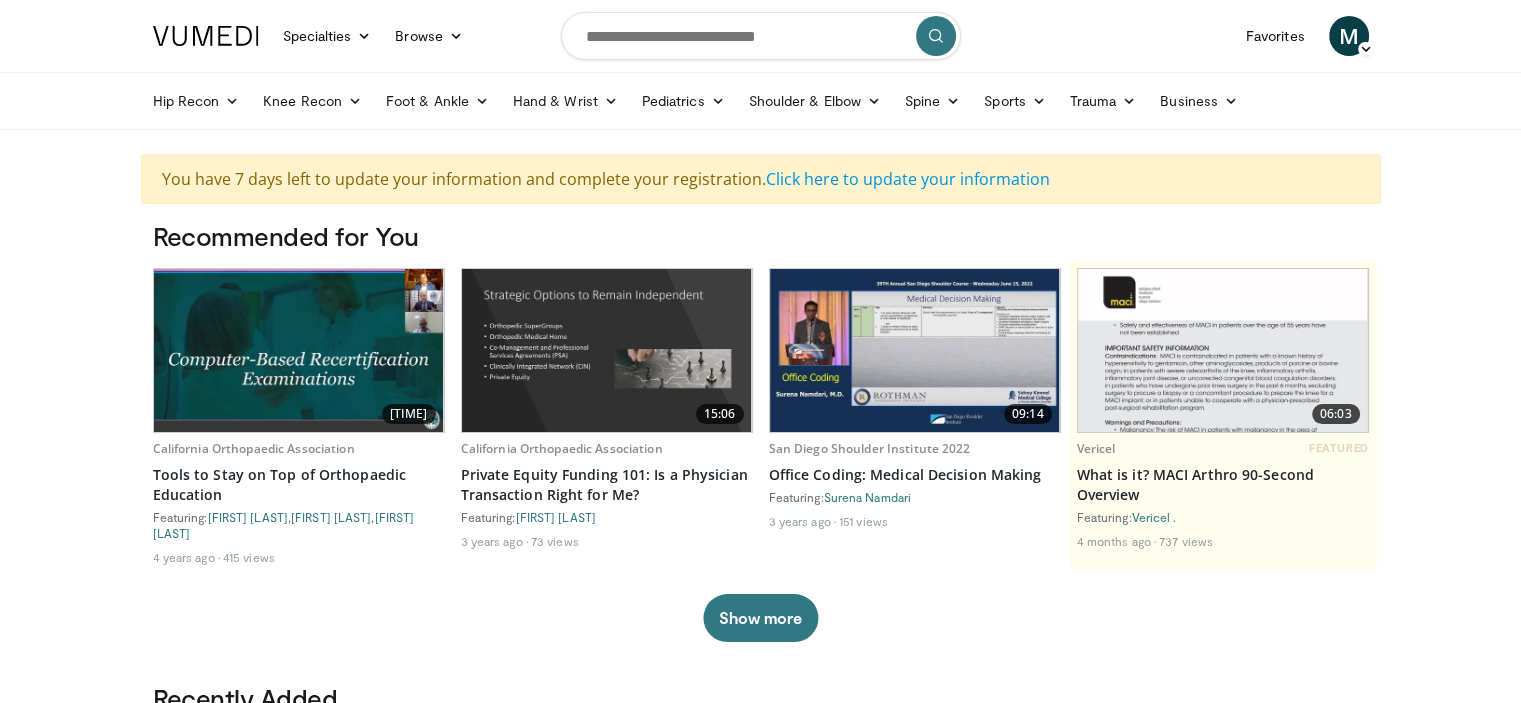 click at bounding box center [761, 36] 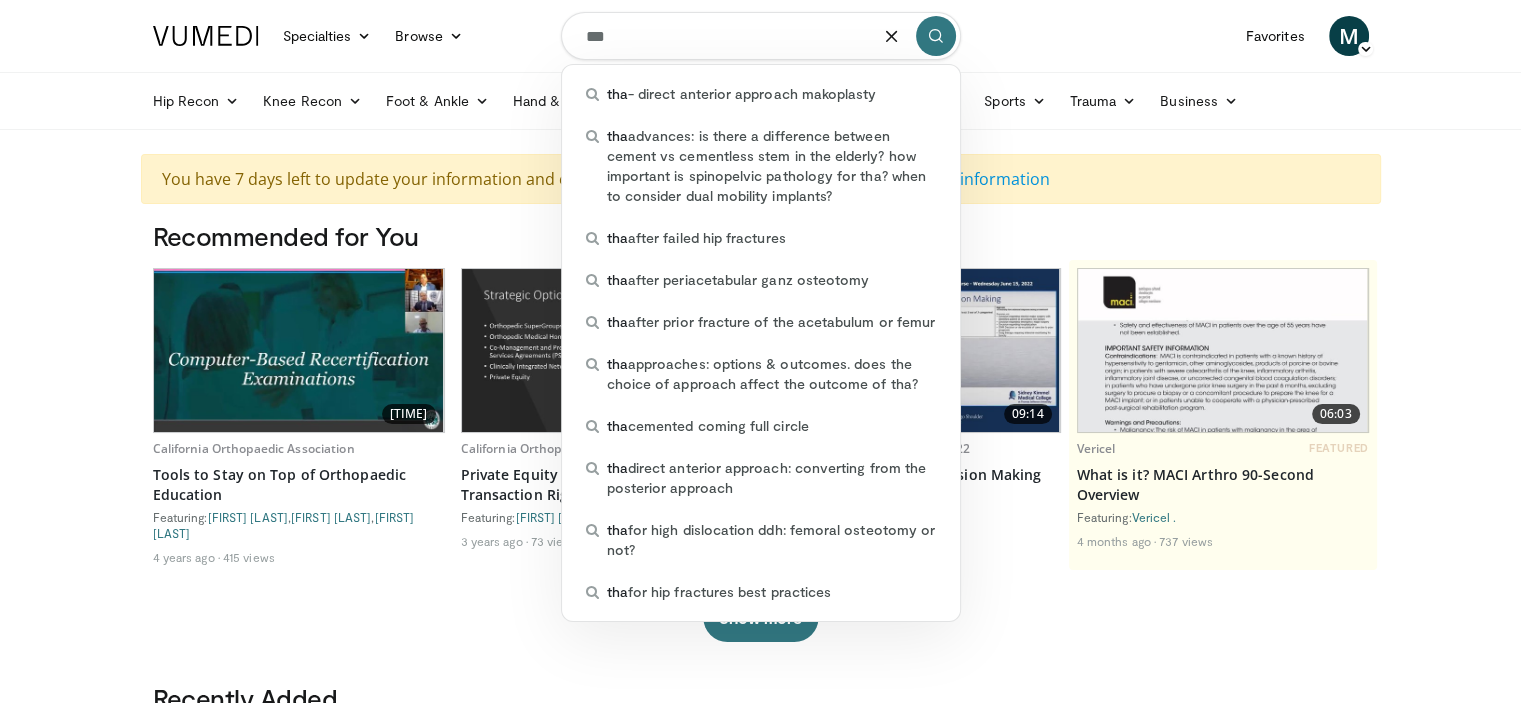 type on "***" 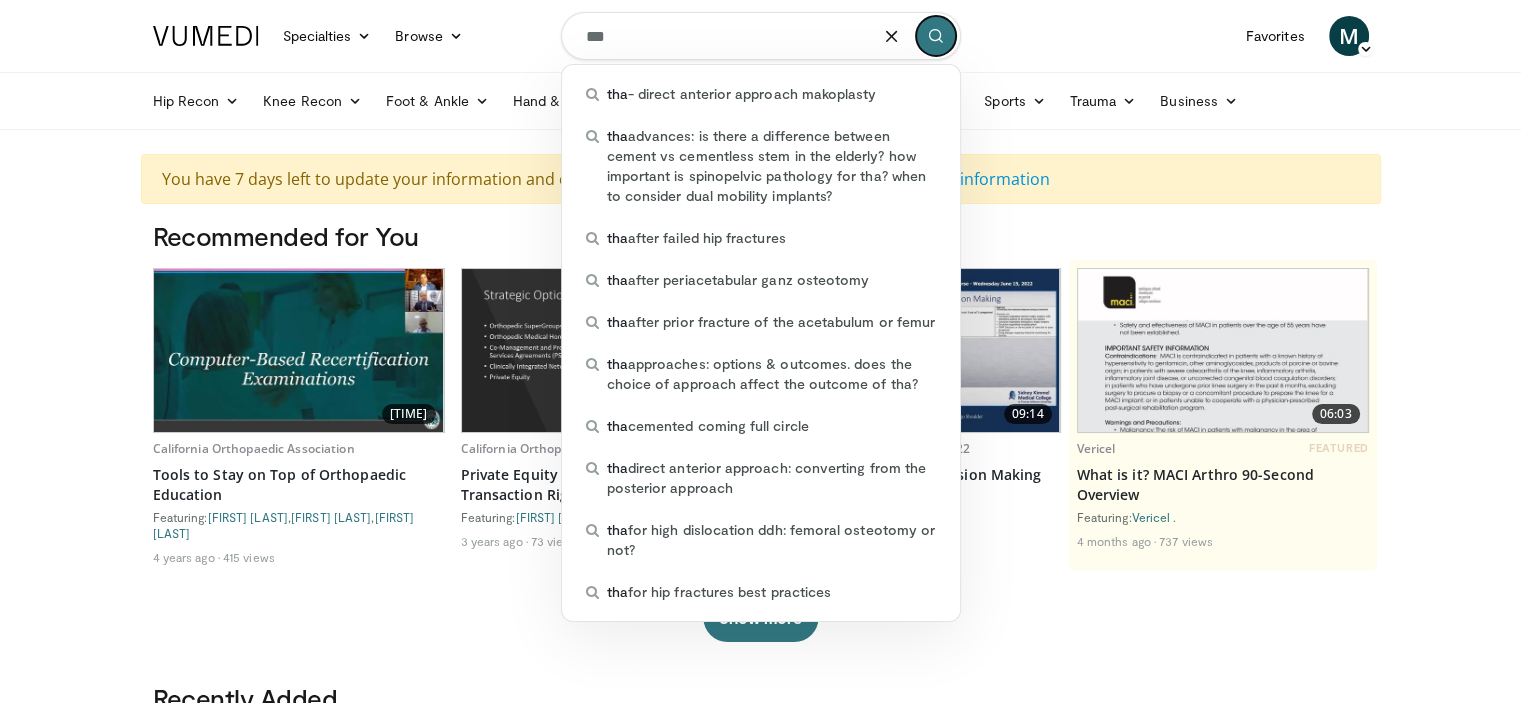 click at bounding box center (936, 36) 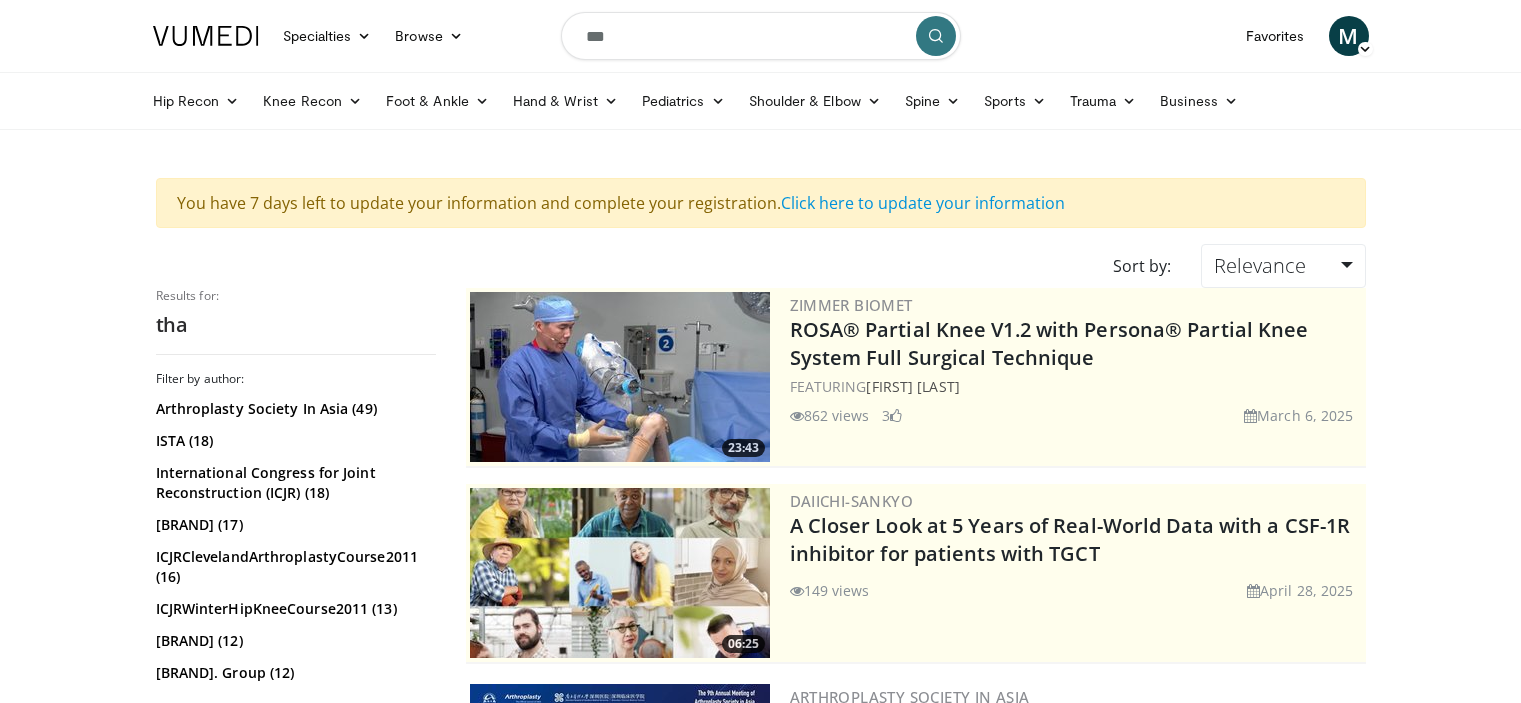 scroll, scrollTop: 0, scrollLeft: 0, axis: both 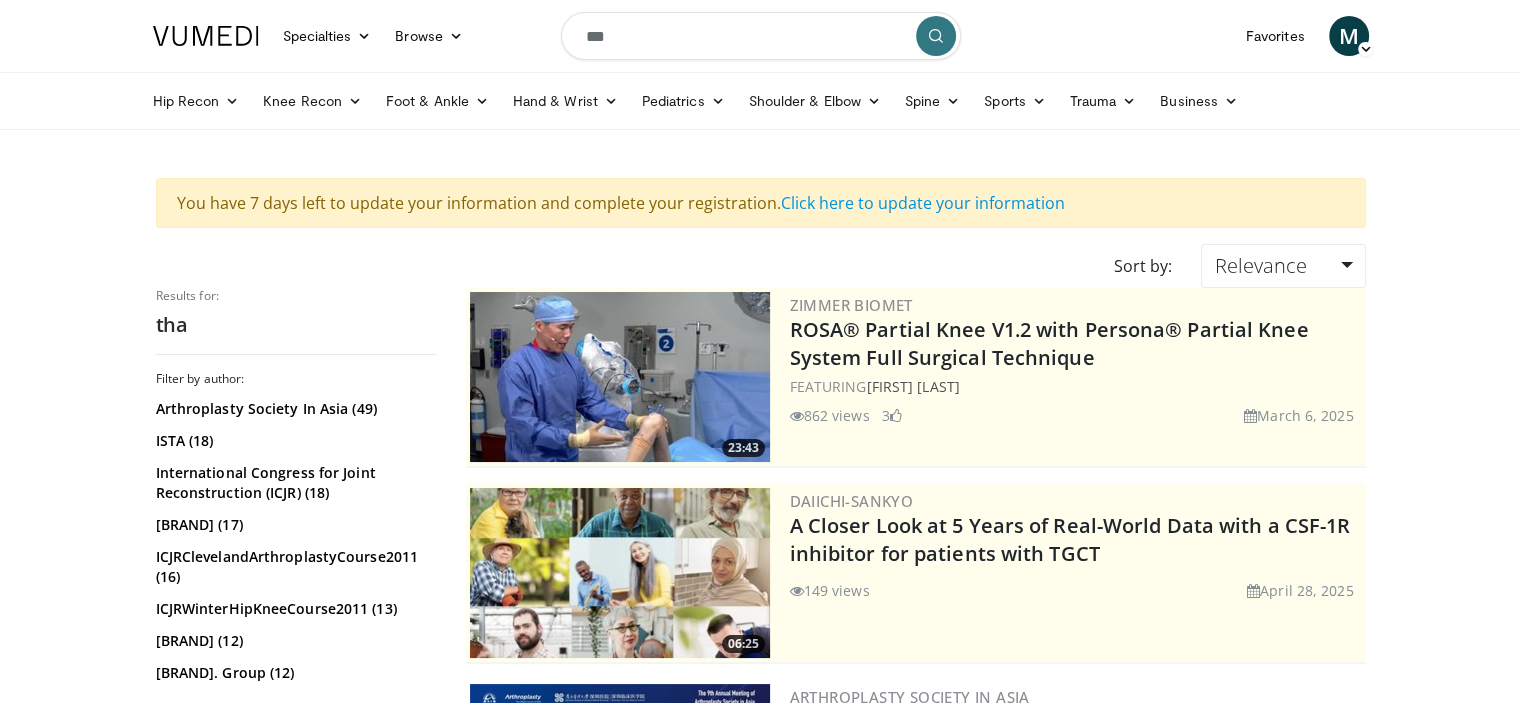 click on "***" at bounding box center (761, 36) 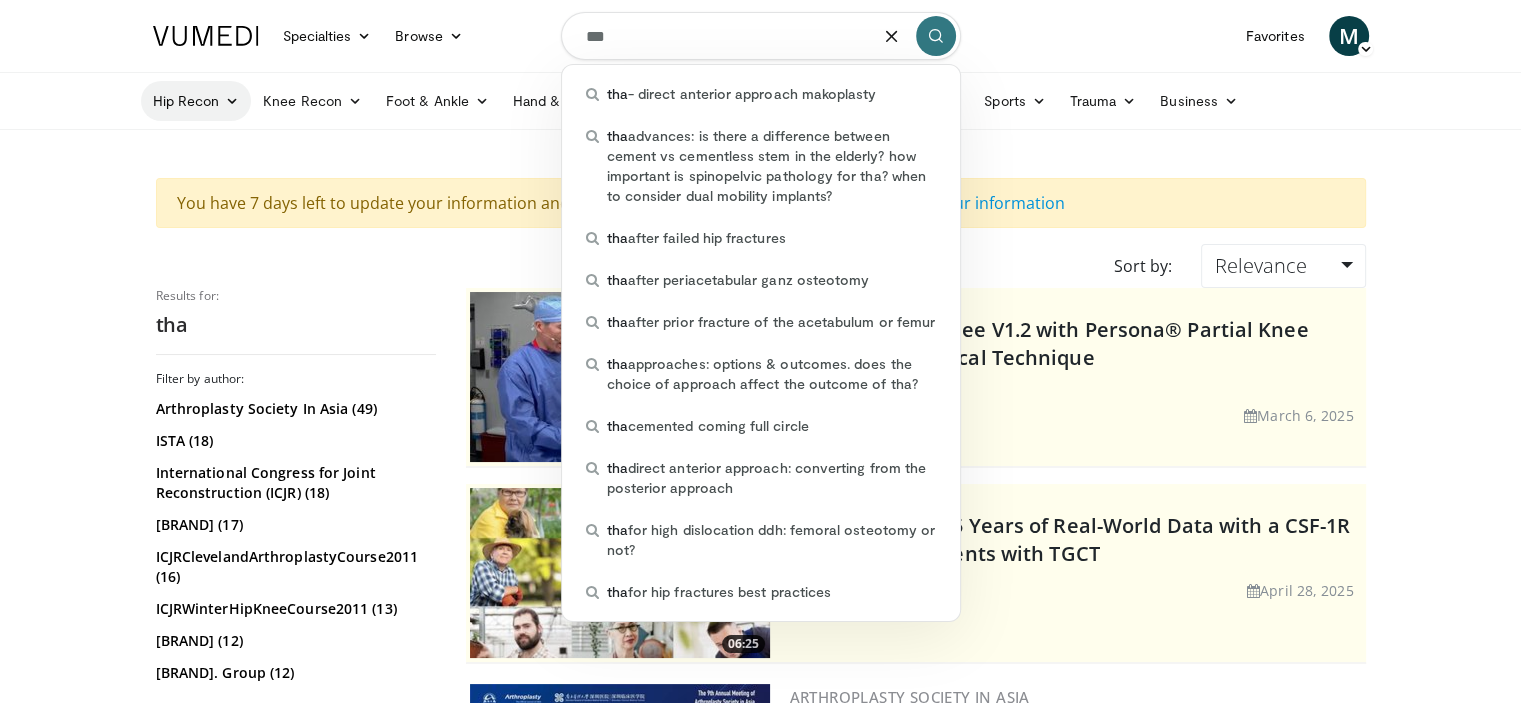 click on "Hip Recon" at bounding box center (196, 101) 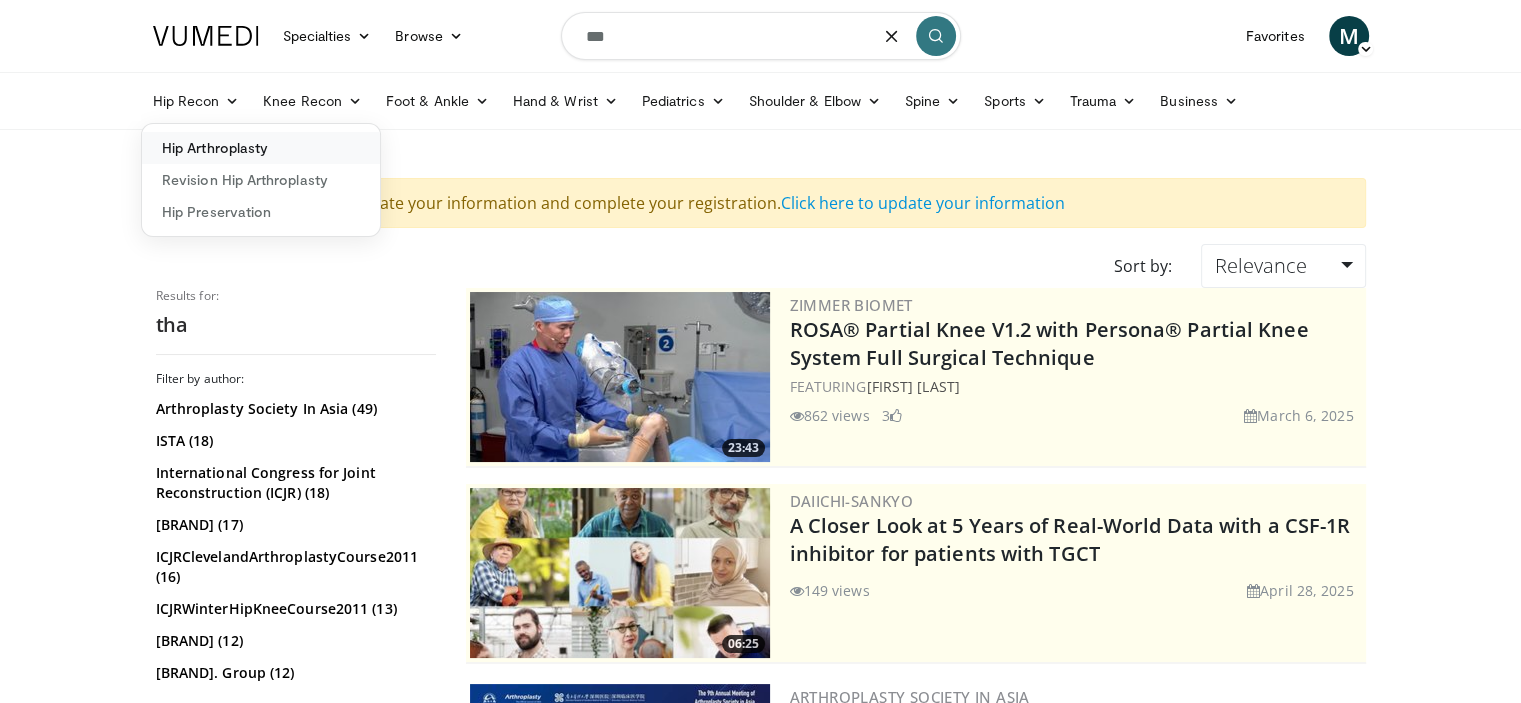 click on "Hip Arthroplasty" at bounding box center [261, 148] 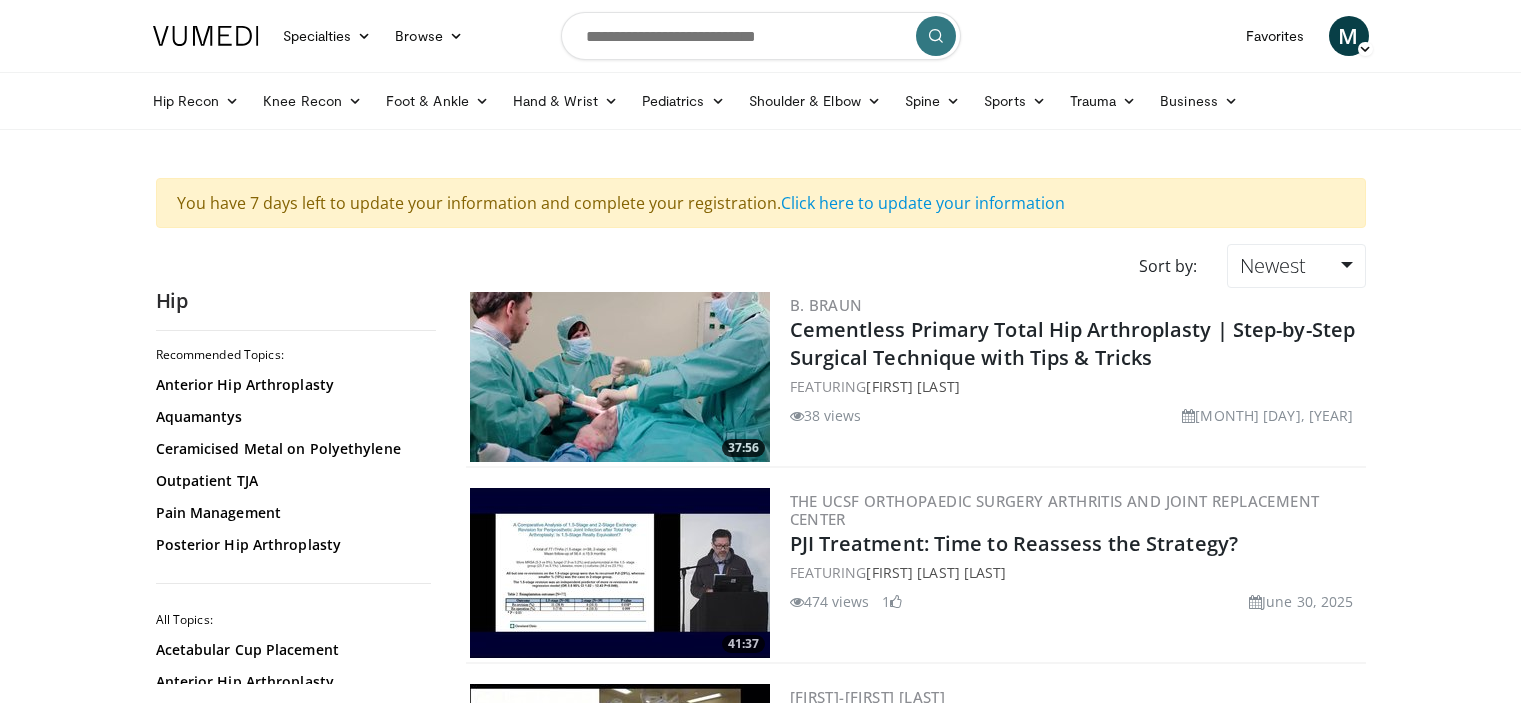 scroll, scrollTop: 0, scrollLeft: 0, axis: both 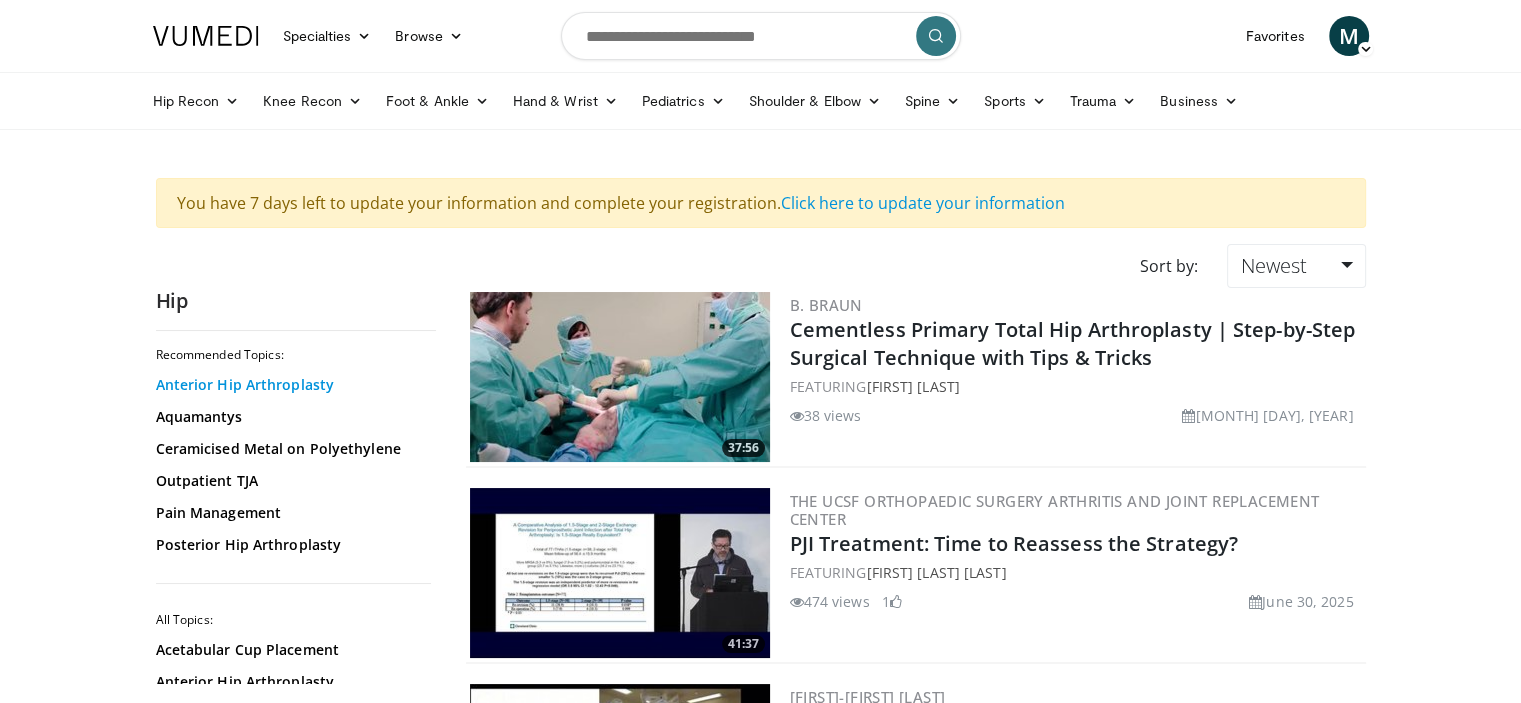click on "Anterior Hip Arthroplasty" at bounding box center [291, 385] 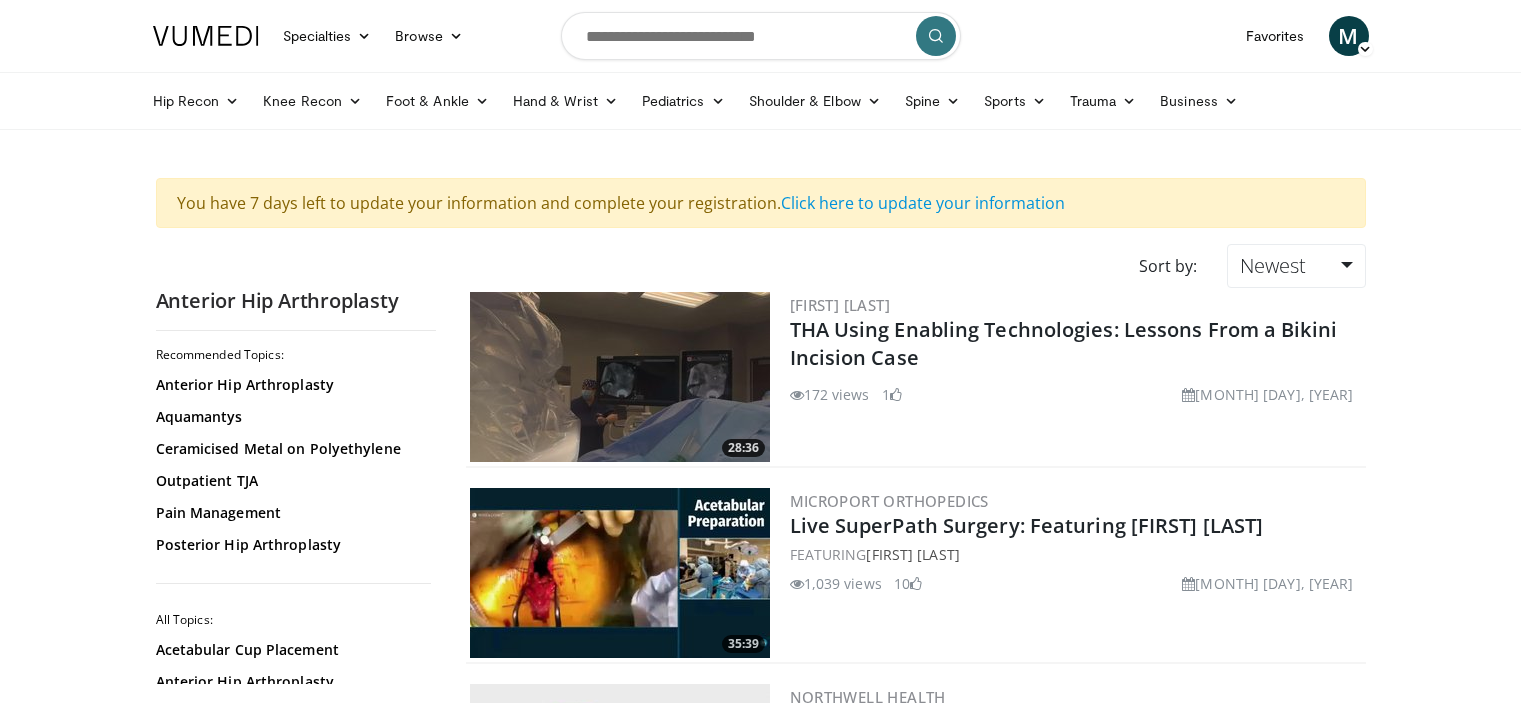 scroll, scrollTop: 0, scrollLeft: 0, axis: both 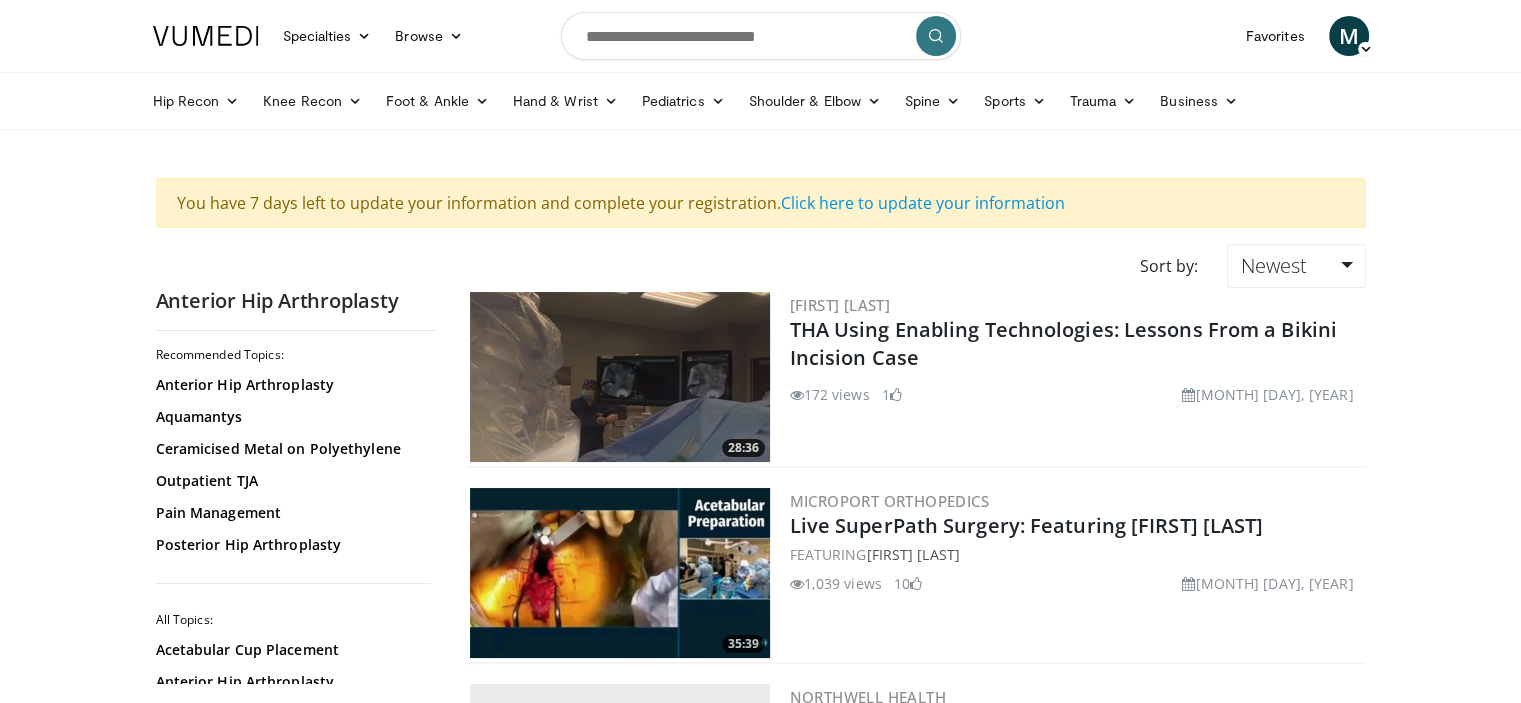 click at bounding box center (620, 377) 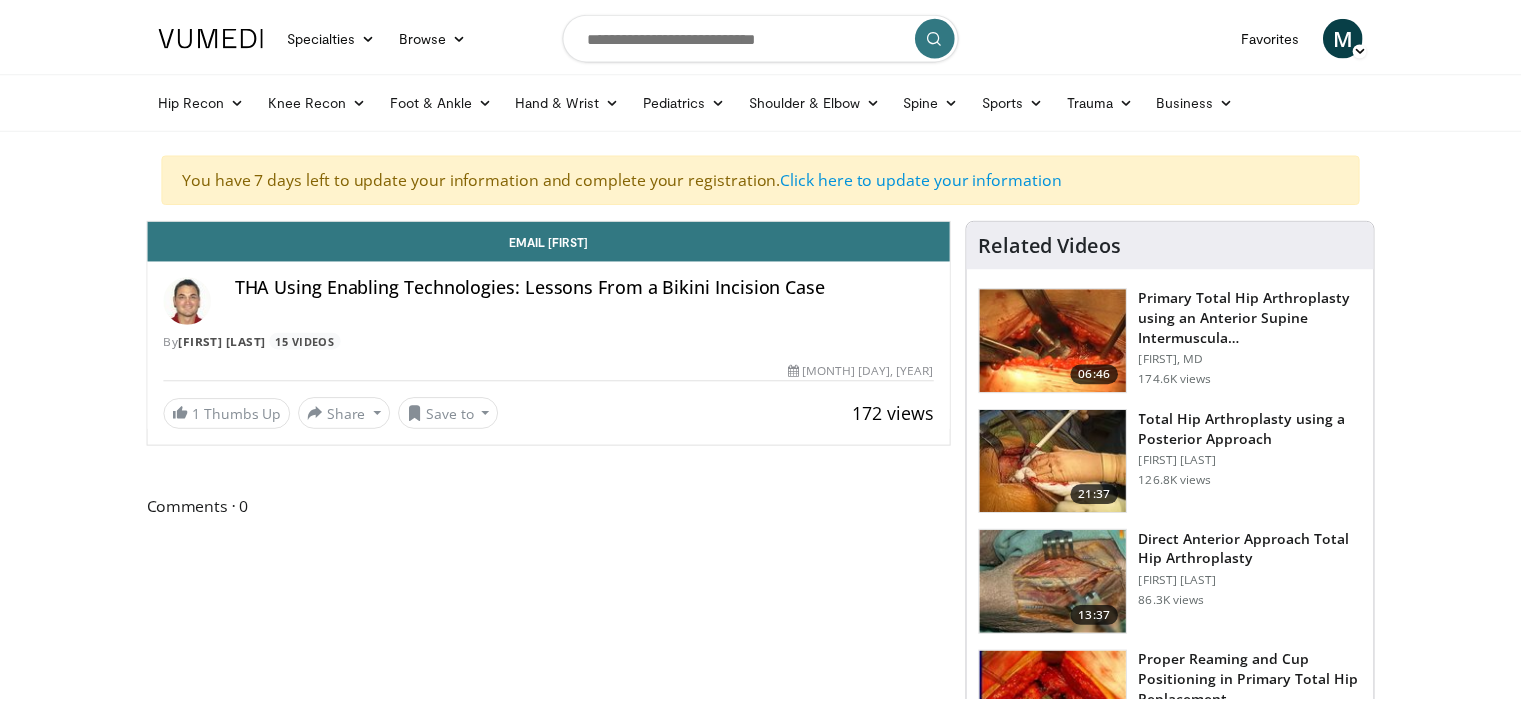 scroll, scrollTop: 0, scrollLeft: 0, axis: both 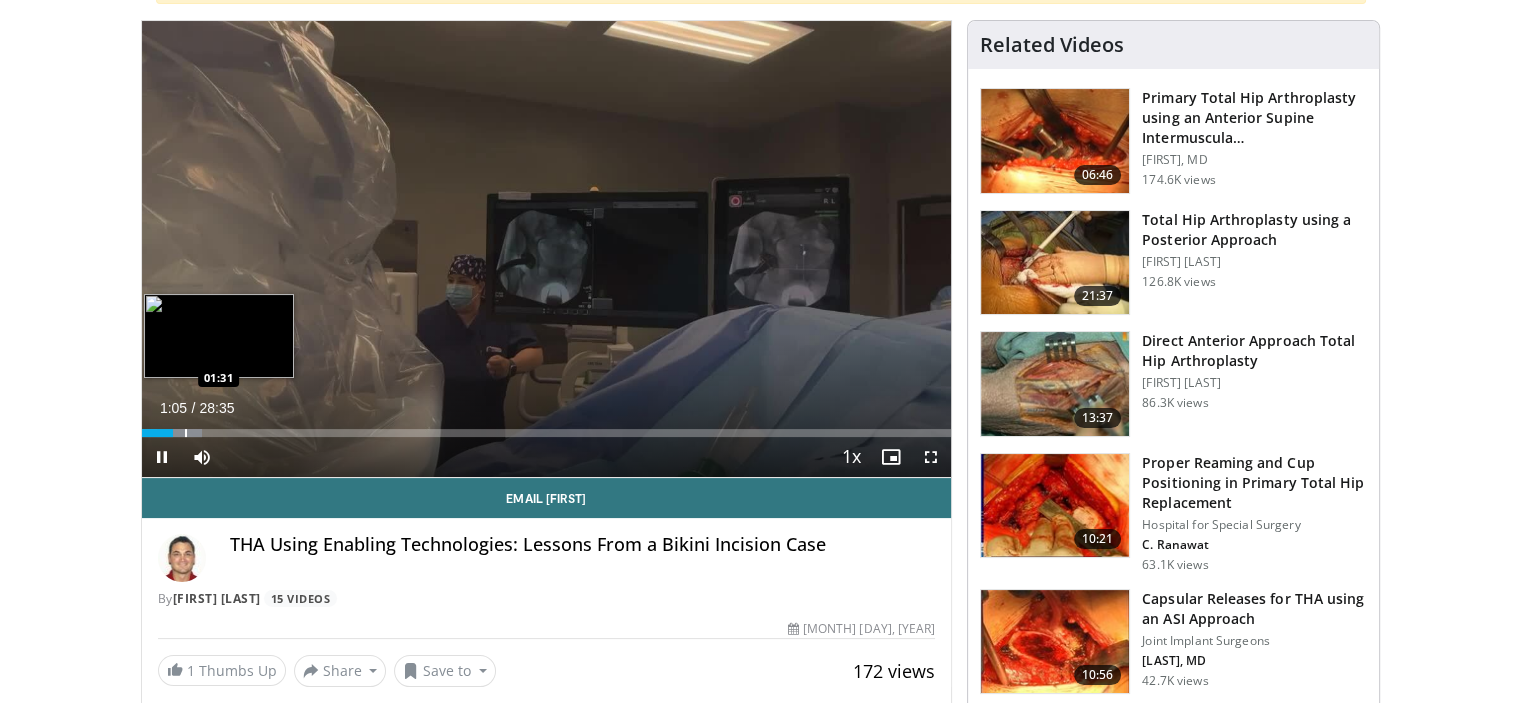 click at bounding box center [186, 433] 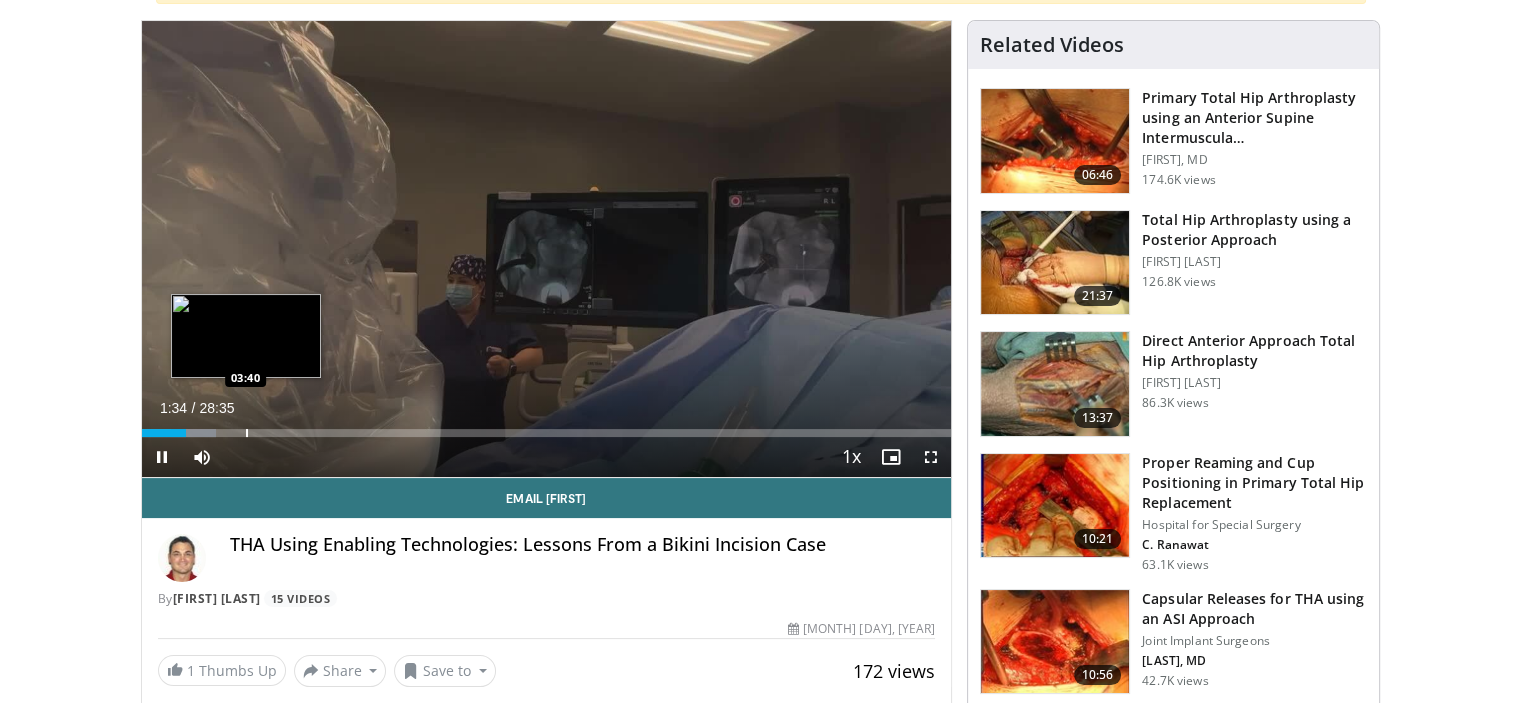 click at bounding box center (247, 433) 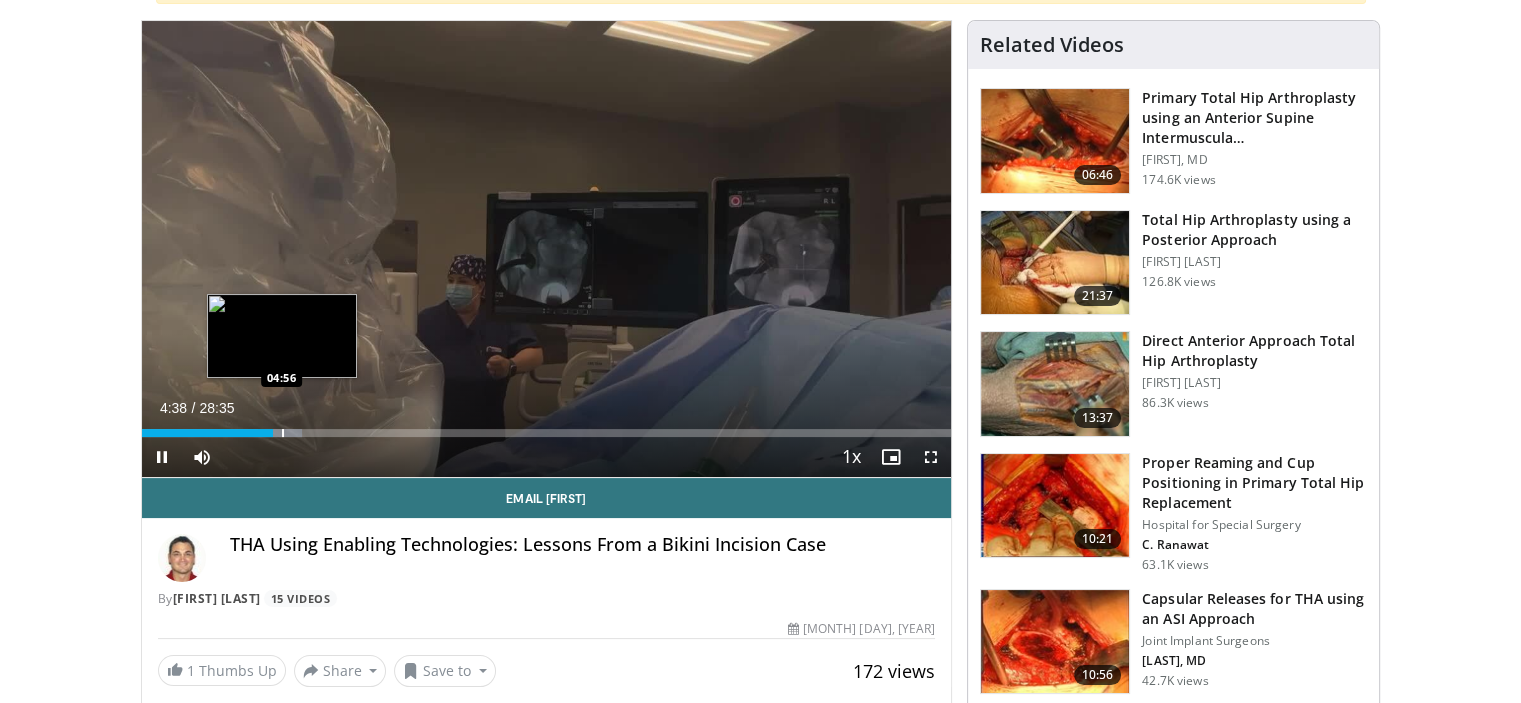 click at bounding box center [283, 433] 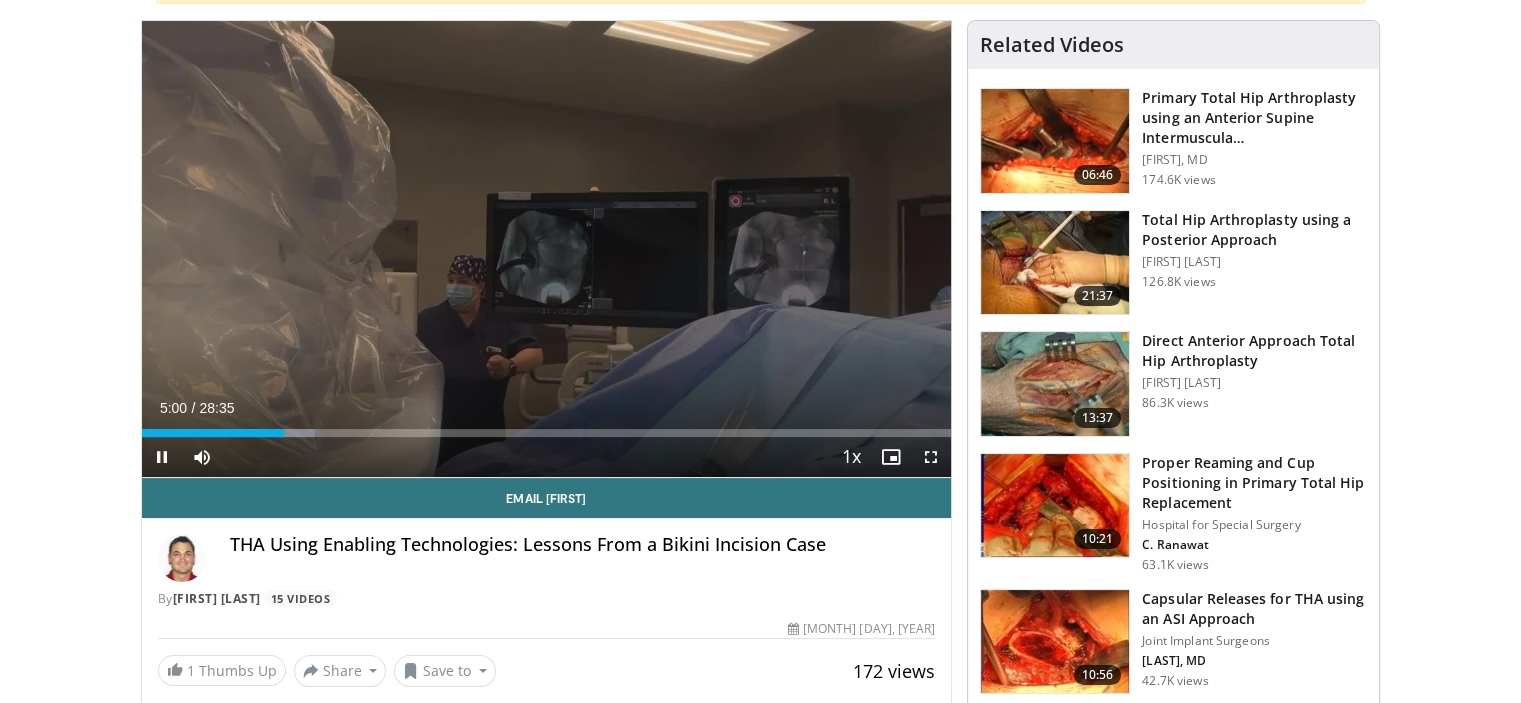 click on "Current Time  [TIME] / Duration  [TIME] Pause Skip Backward Skip Forward Mute 91% Loaded :  21.39% 05:00 05:38 Stream Type  LIVE Seek to live, currently behind live LIVE   1x Playback Rate 0.5x 0.75x 1x , selected 1.25x 1.5x 1.75x 2x Chapters Chapters Descriptions descriptions off , selected Captions captions settings , opens captions settings dialog captions off , selected Audio Track en (Main) , selected Fullscreen Enable picture-in-picture mode" at bounding box center [547, 457] 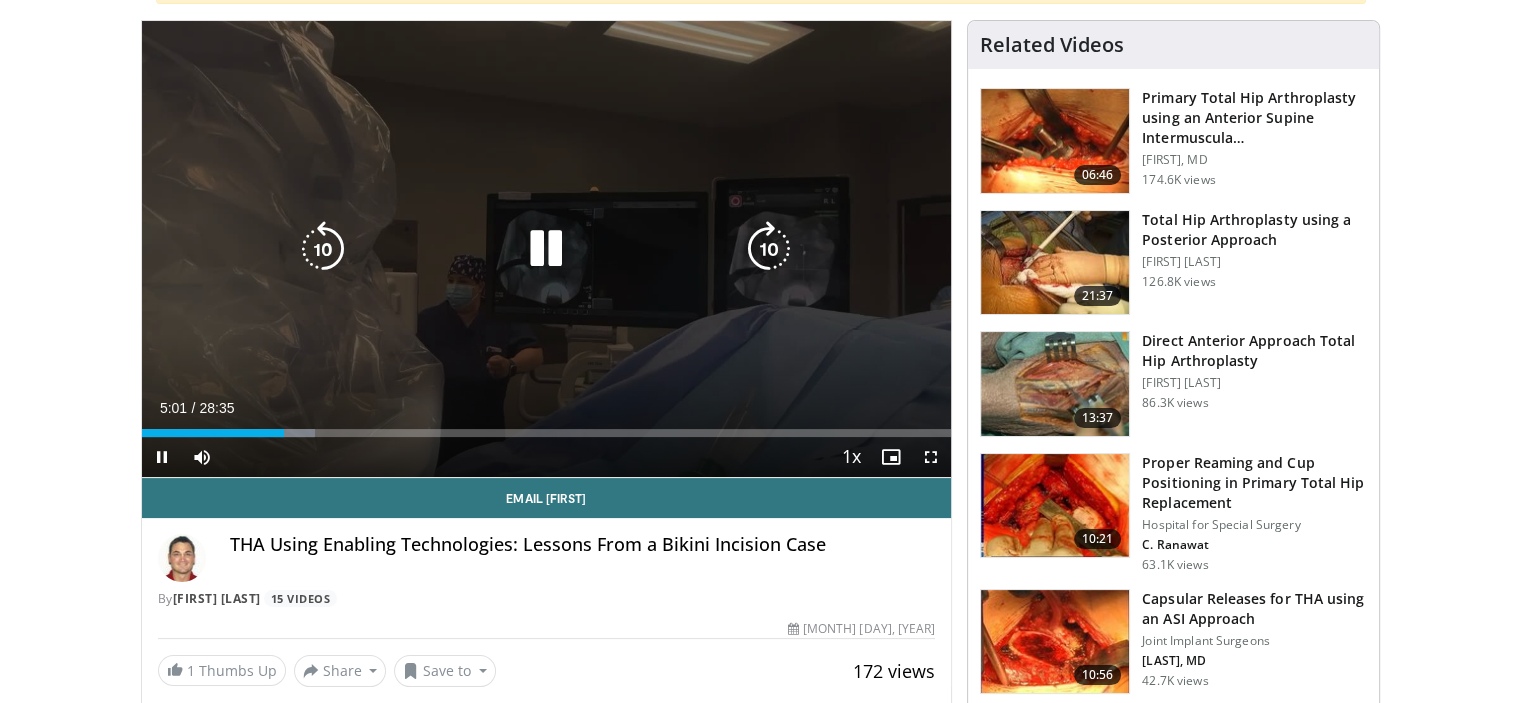click at bounding box center (0, 0) 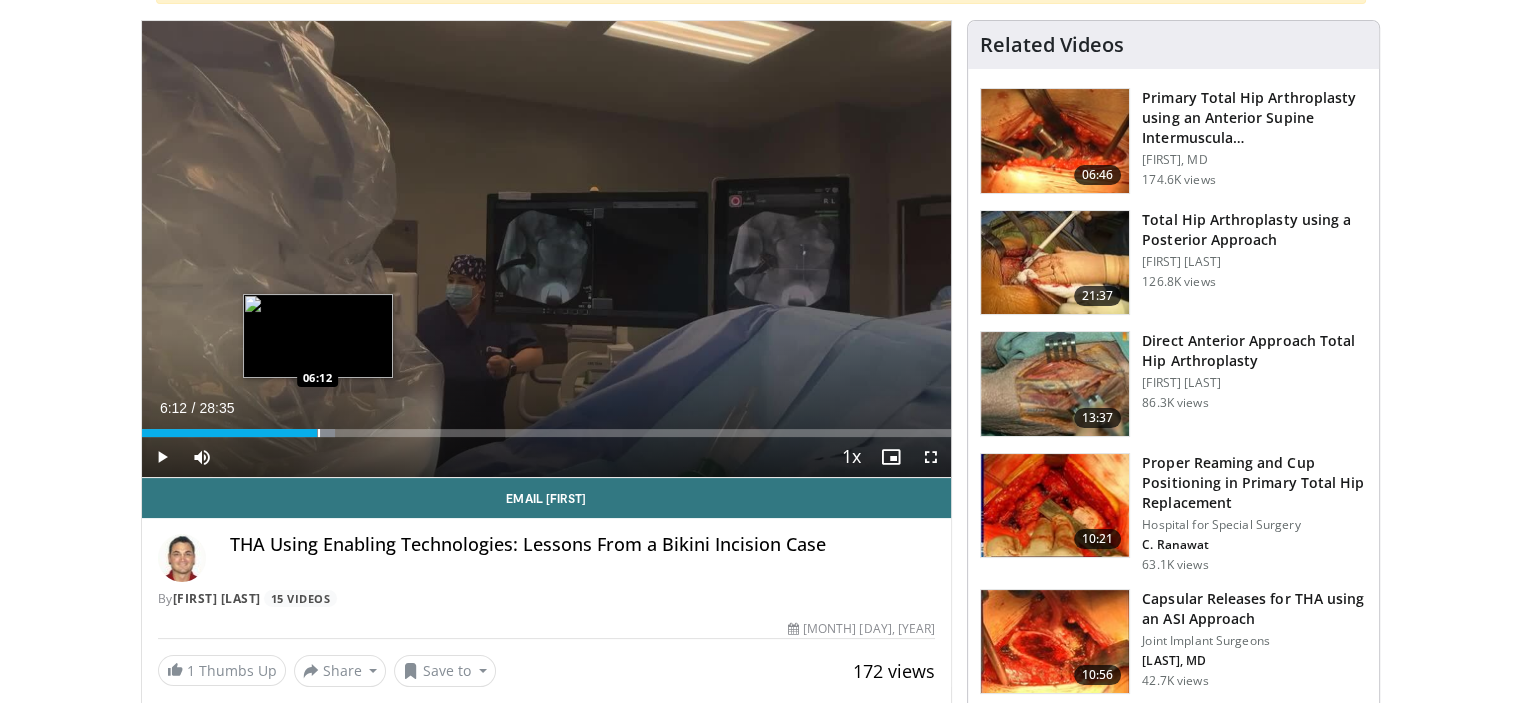 click at bounding box center [319, 433] 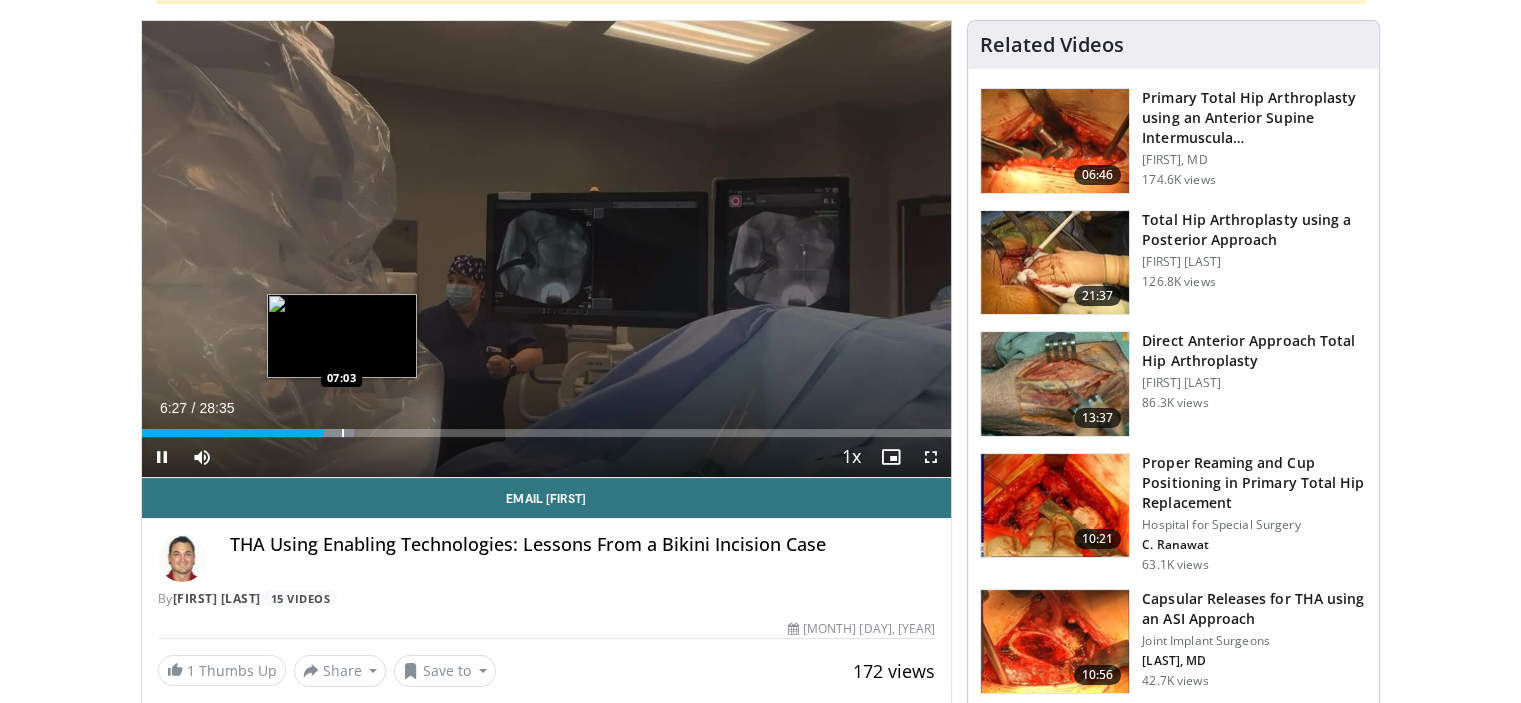 click at bounding box center (332, 433) 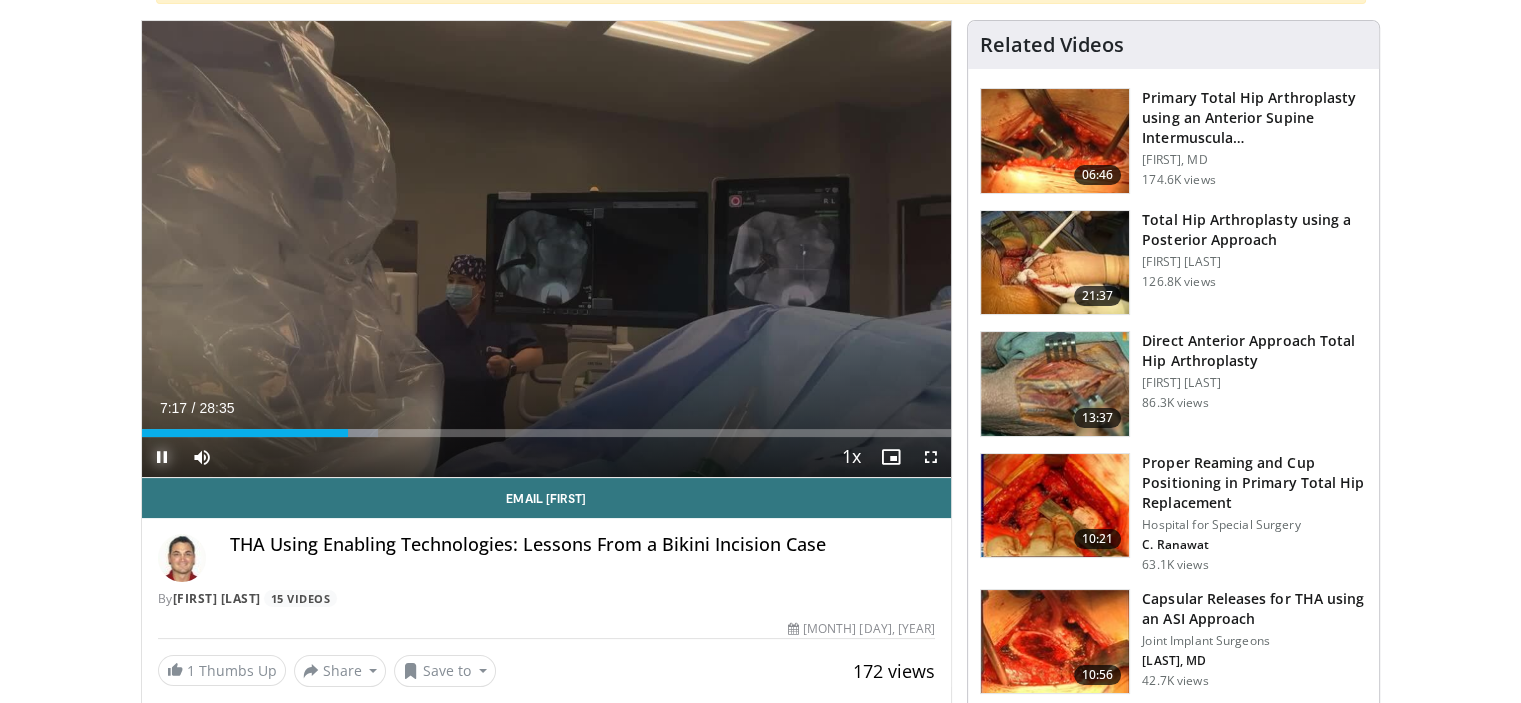 click at bounding box center [162, 457] 